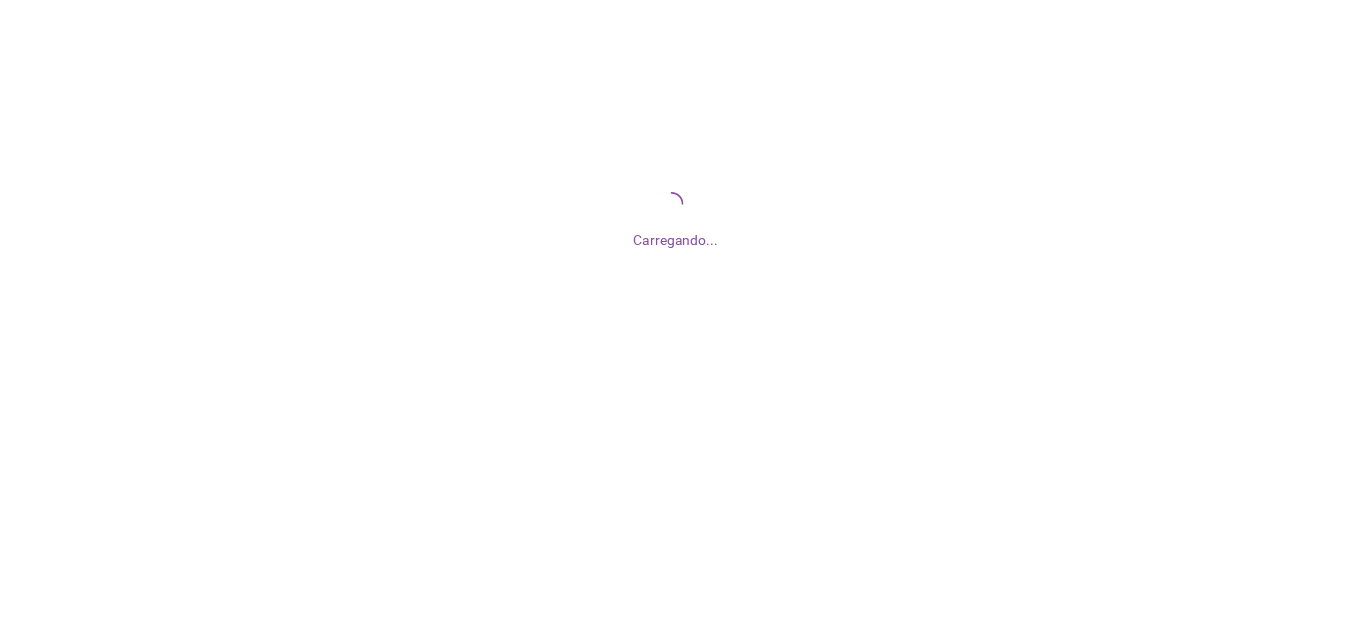 scroll, scrollTop: 0, scrollLeft: 0, axis: both 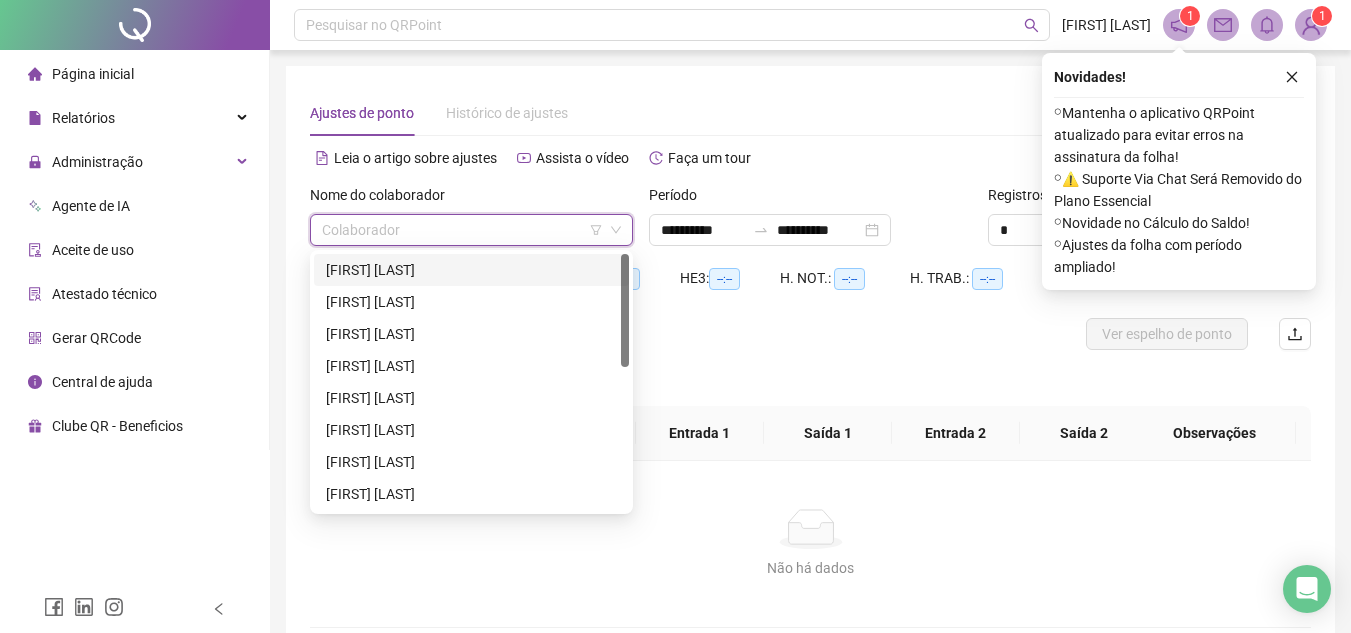 click at bounding box center (462, 230) 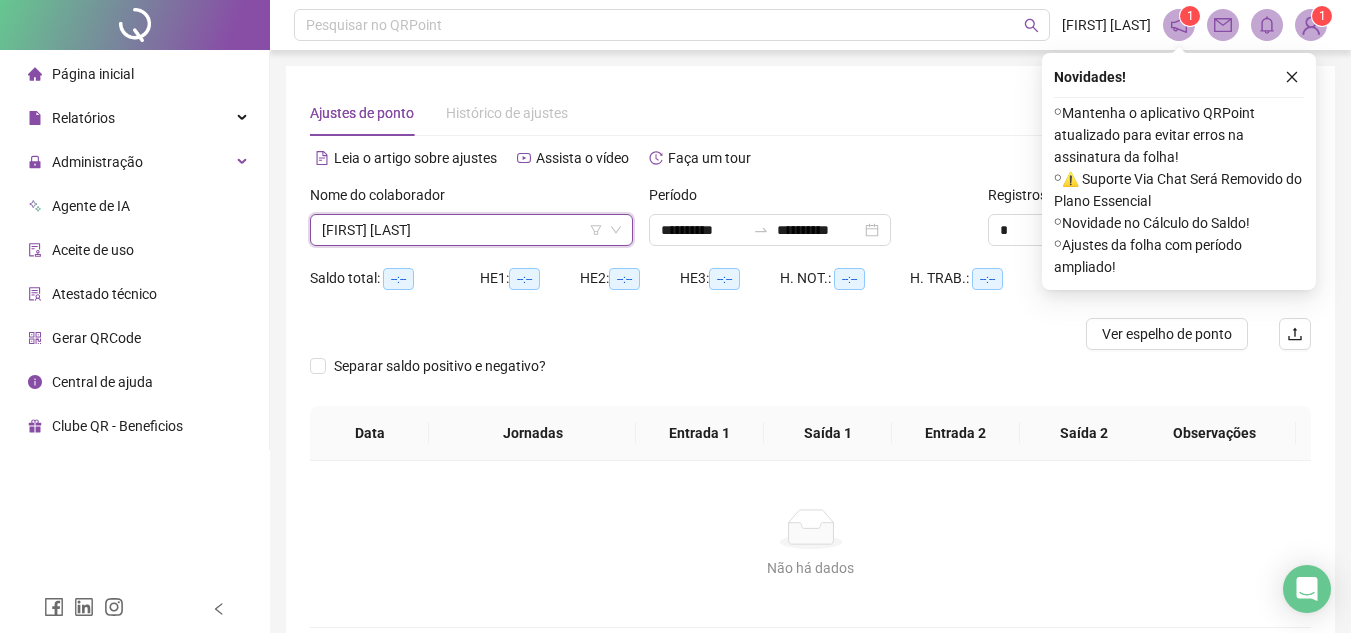 click on "Separar saldo positivo e negativo?" at bounding box center (810, 378) 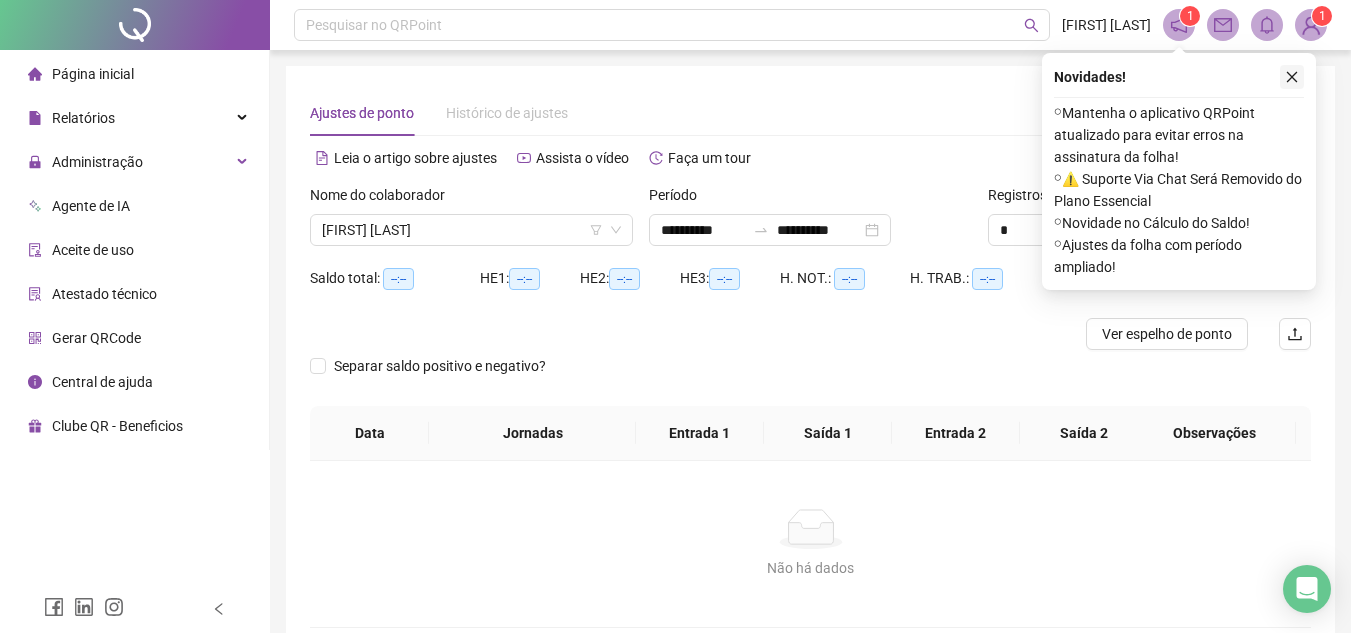 click 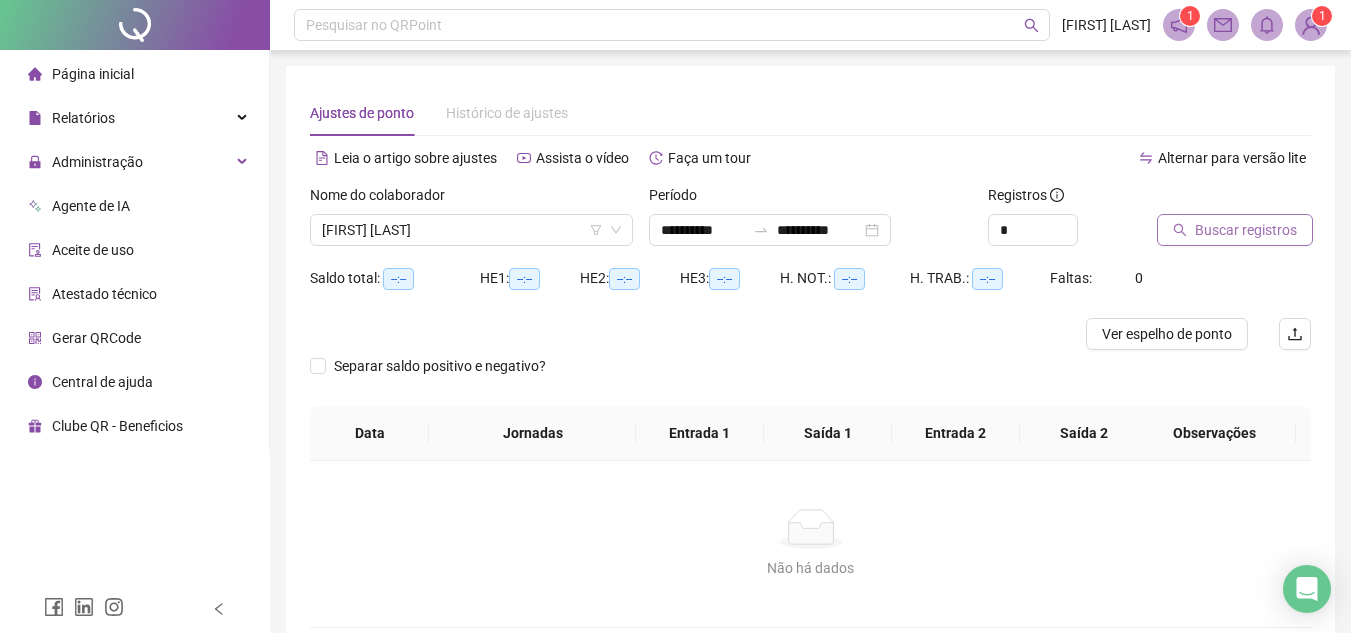 click on "Buscar registros" at bounding box center [1246, 230] 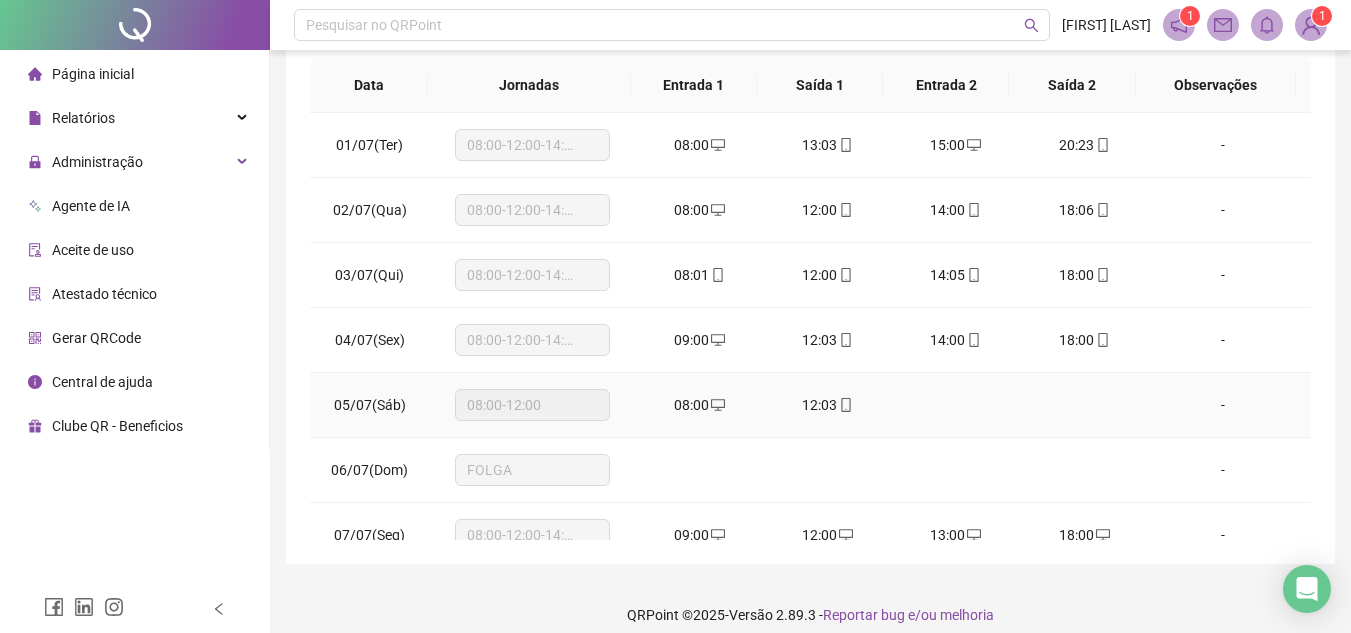 scroll, scrollTop: 445, scrollLeft: 0, axis: vertical 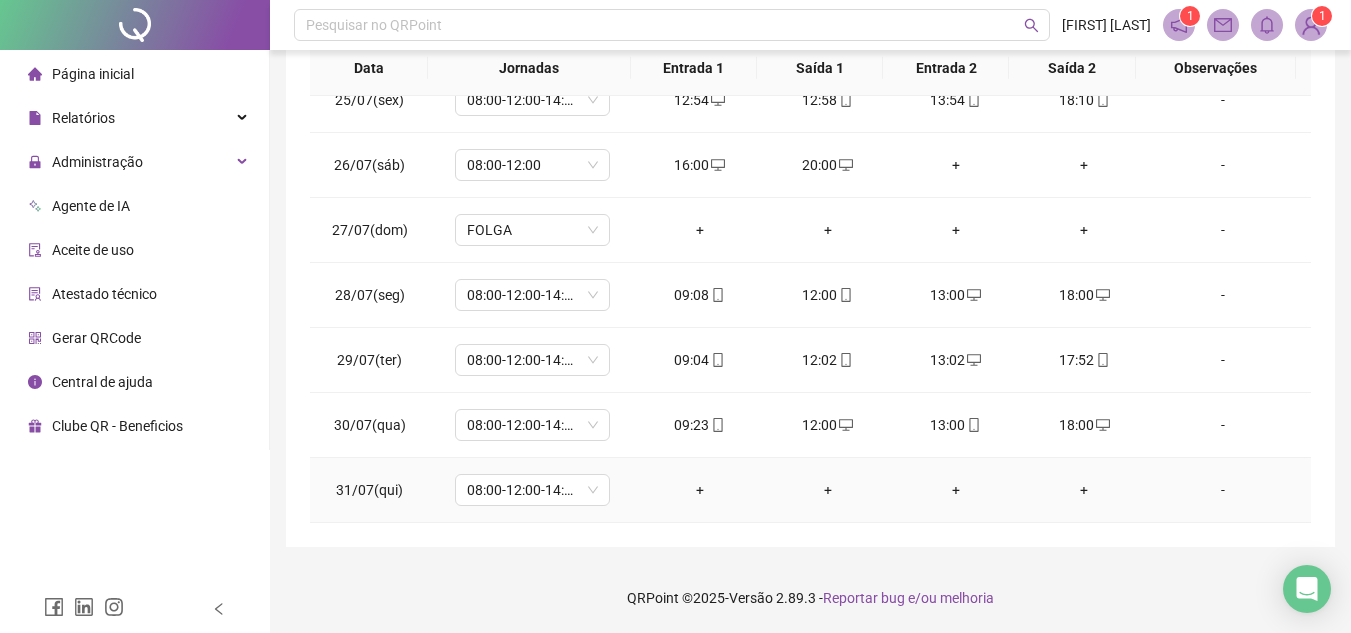 click on "-" at bounding box center (1223, 490) 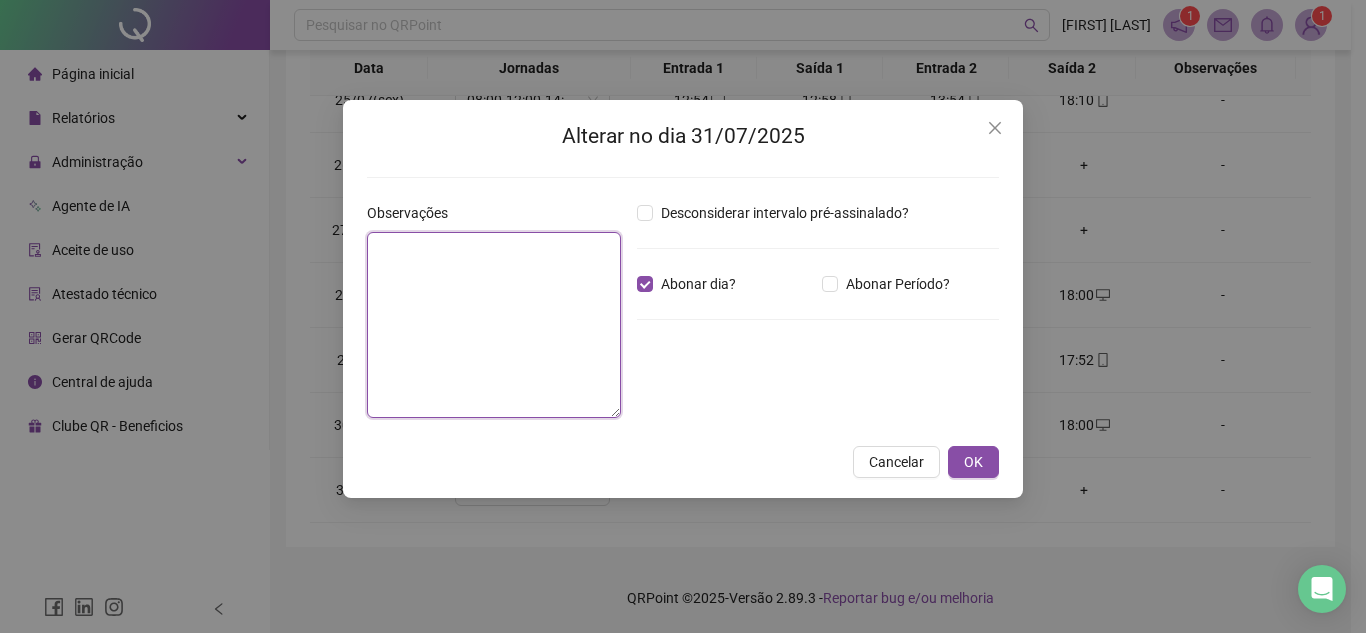 click at bounding box center (494, 325) 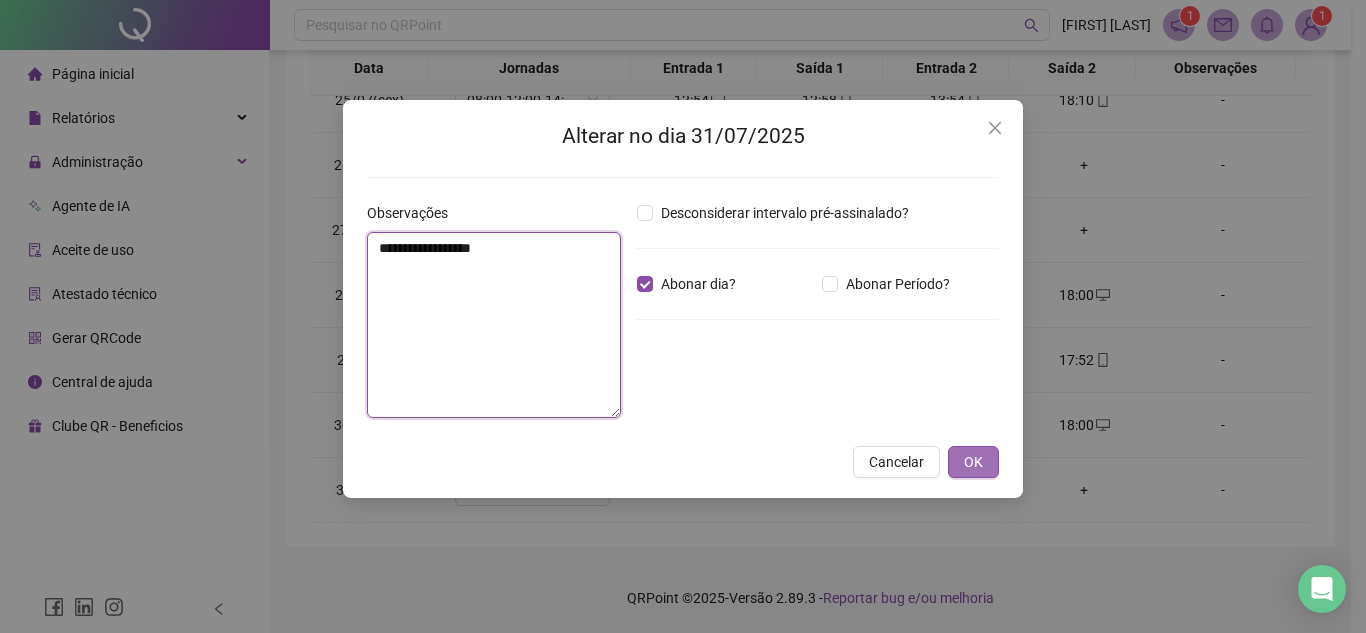 type on "**********" 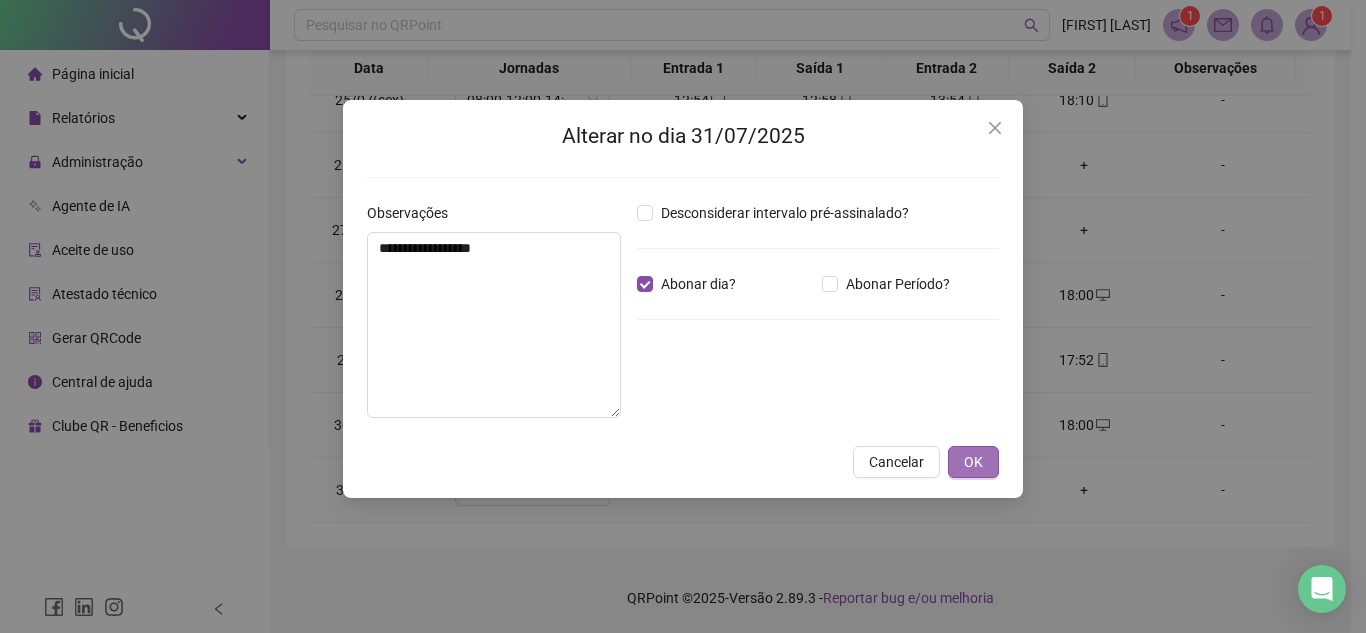 click on "OK" at bounding box center (973, 462) 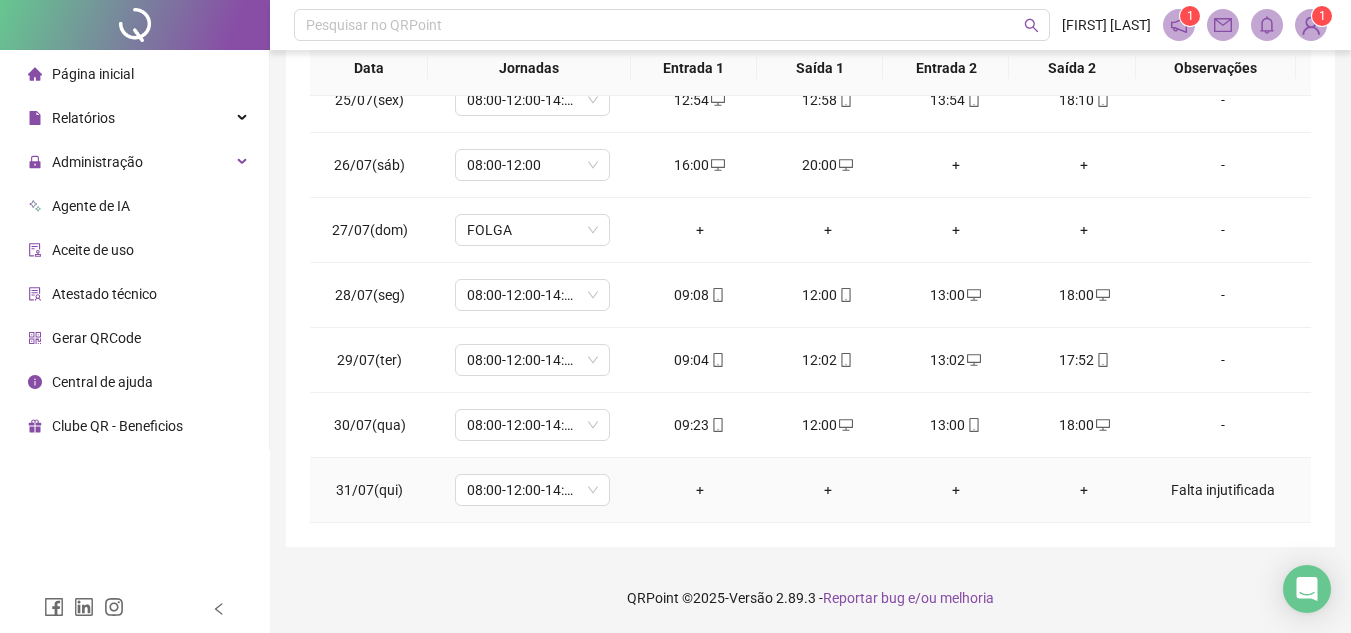 click on "Falta injutificada" at bounding box center (1223, 490) 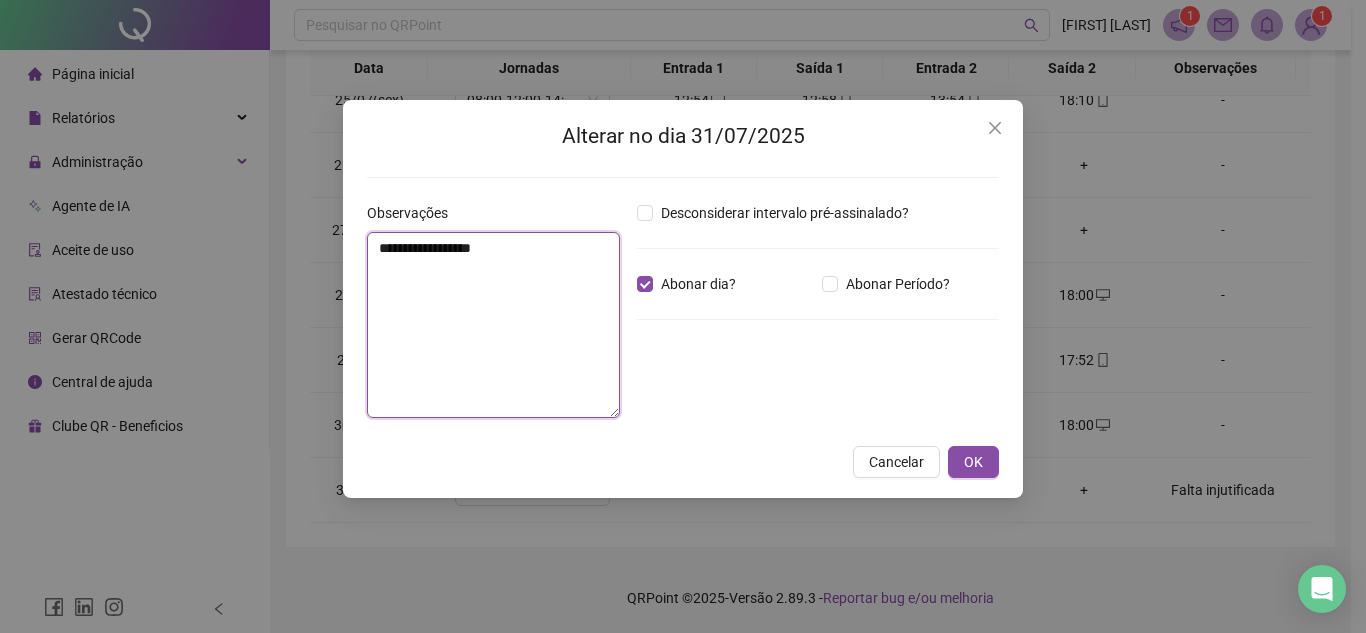 click on "**********" at bounding box center (493, 325) 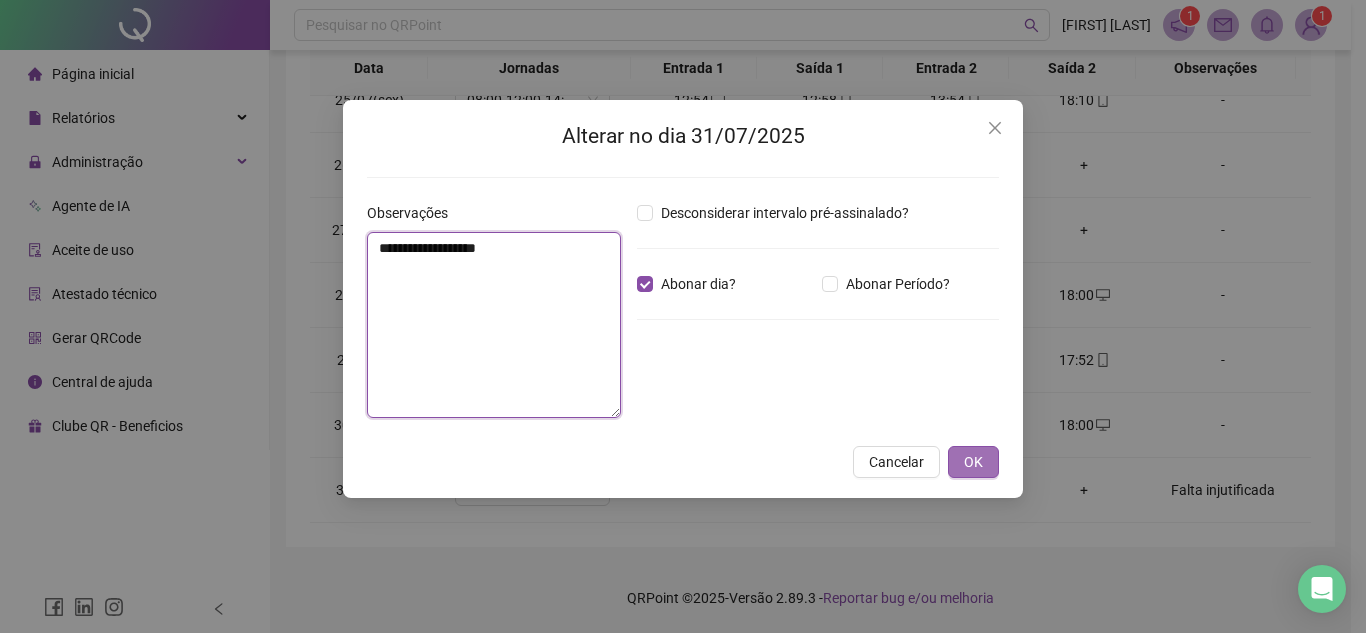 type on "**********" 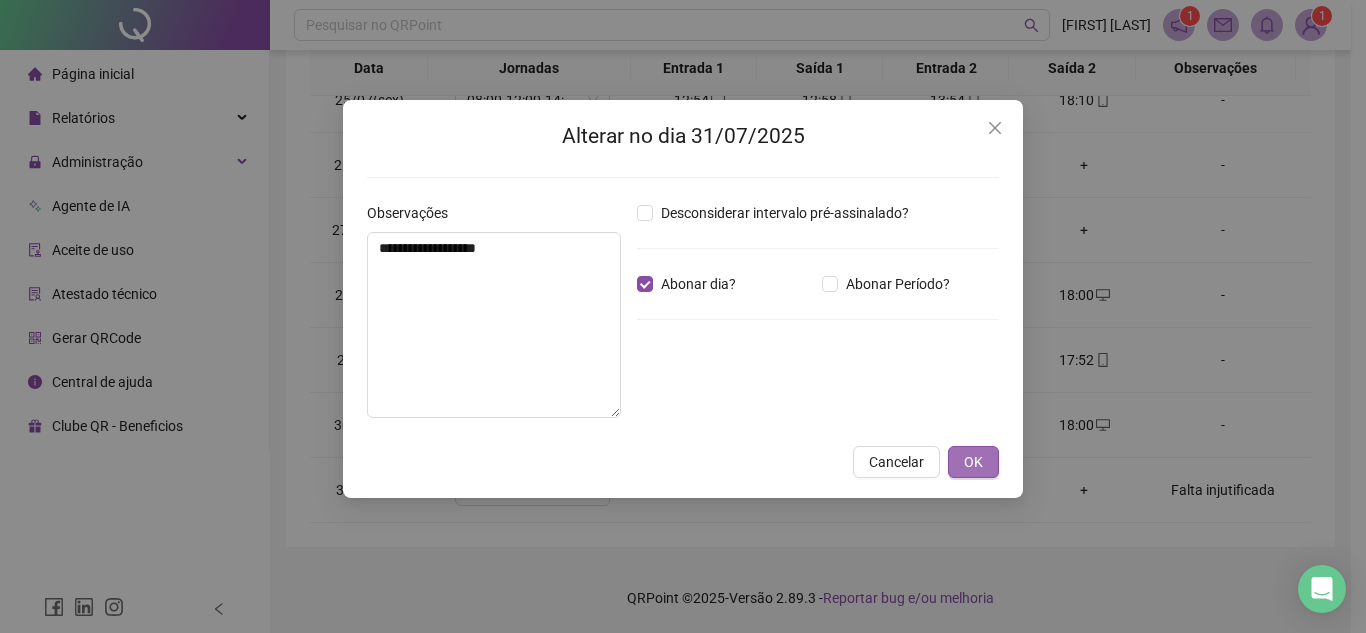 click on "OK" at bounding box center [973, 462] 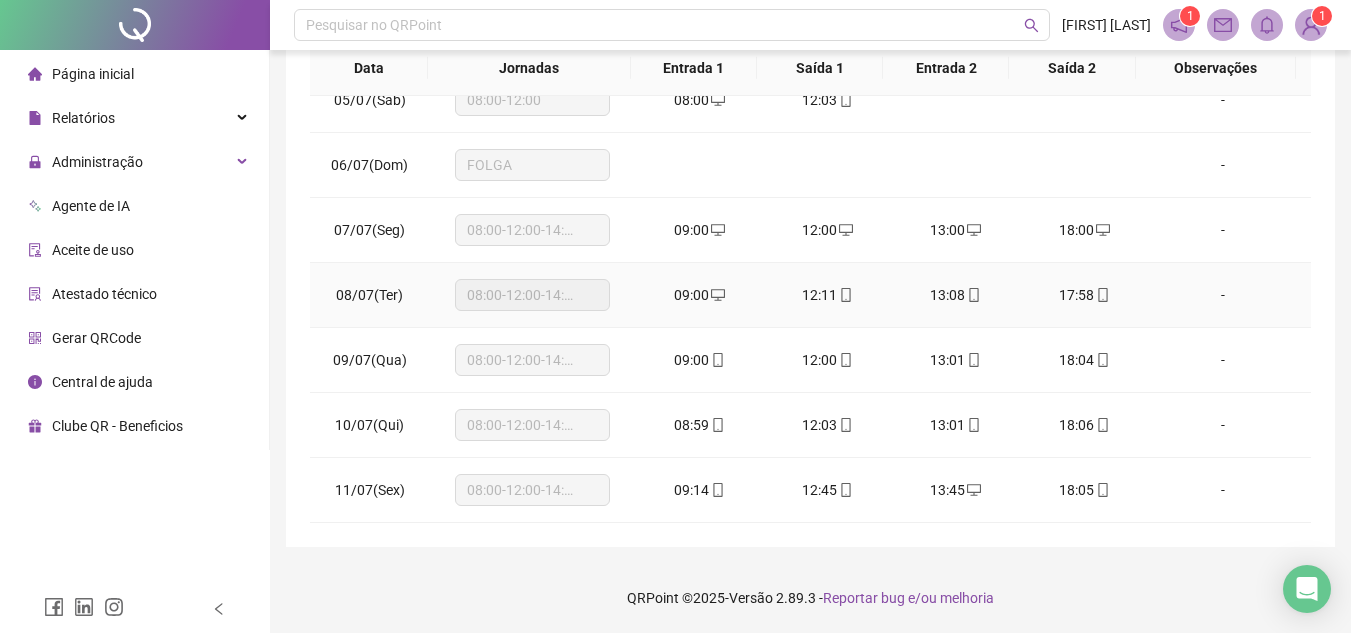 scroll, scrollTop: 0, scrollLeft: 0, axis: both 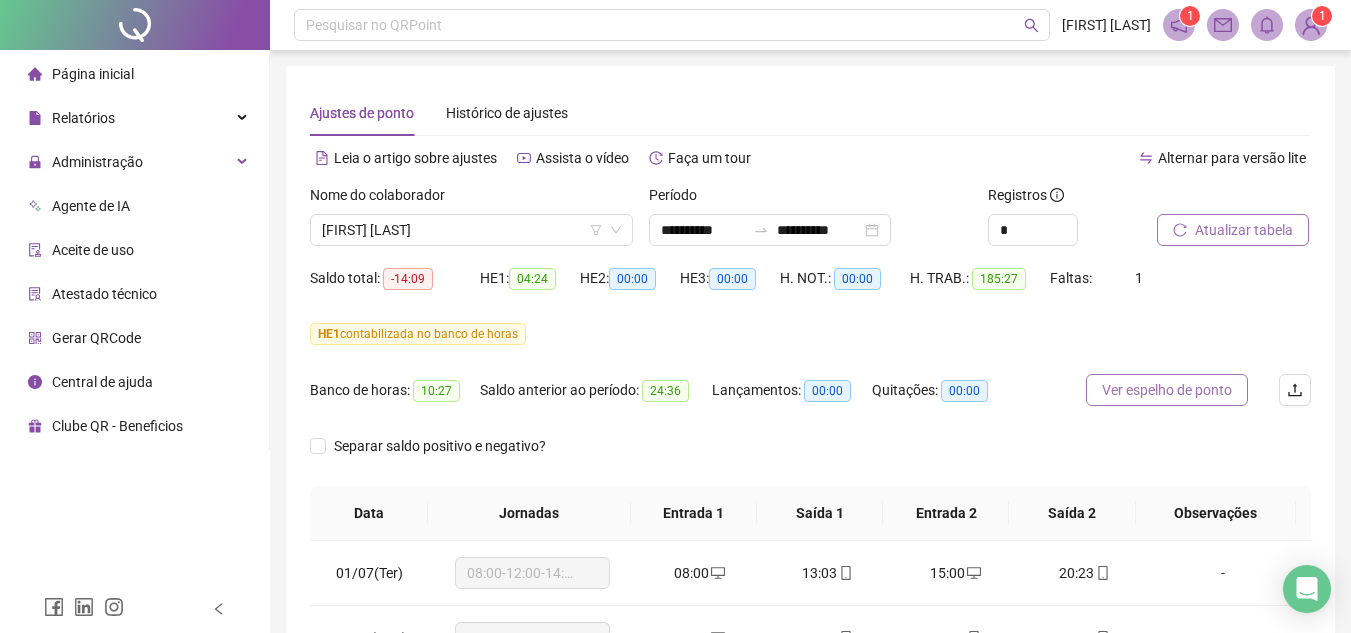 click on "Ver espelho de ponto" at bounding box center (1167, 390) 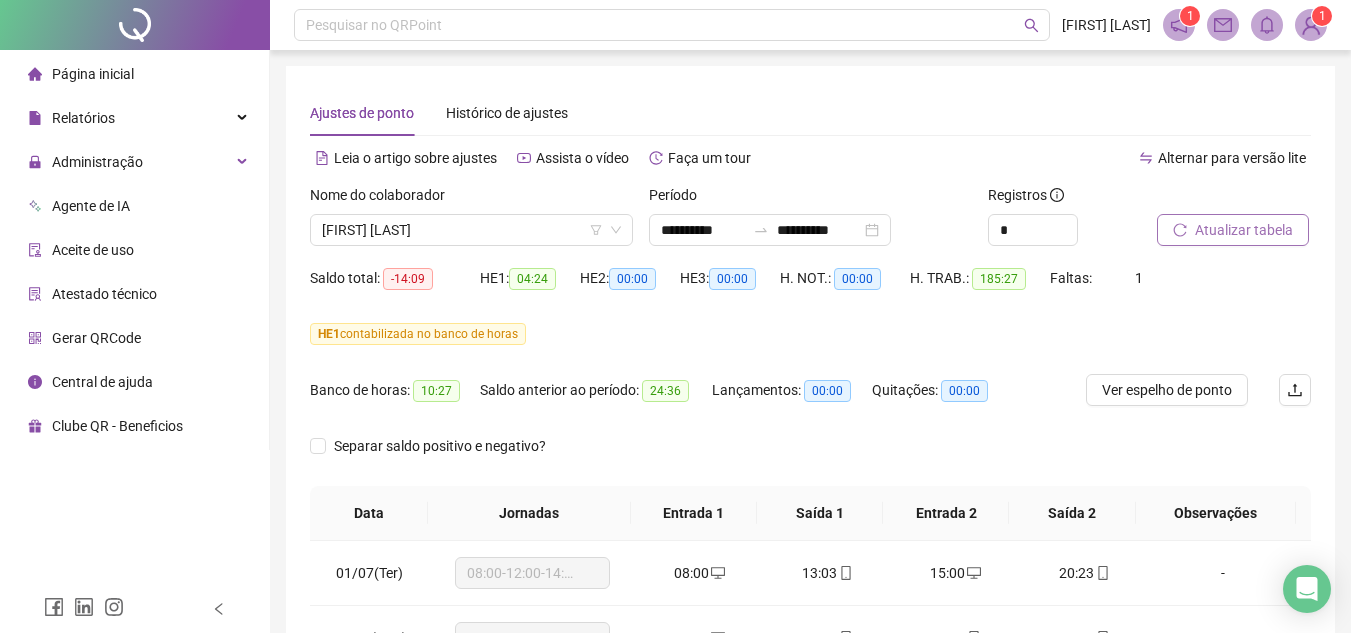 click on "Atualizar tabela" at bounding box center (1244, 230) 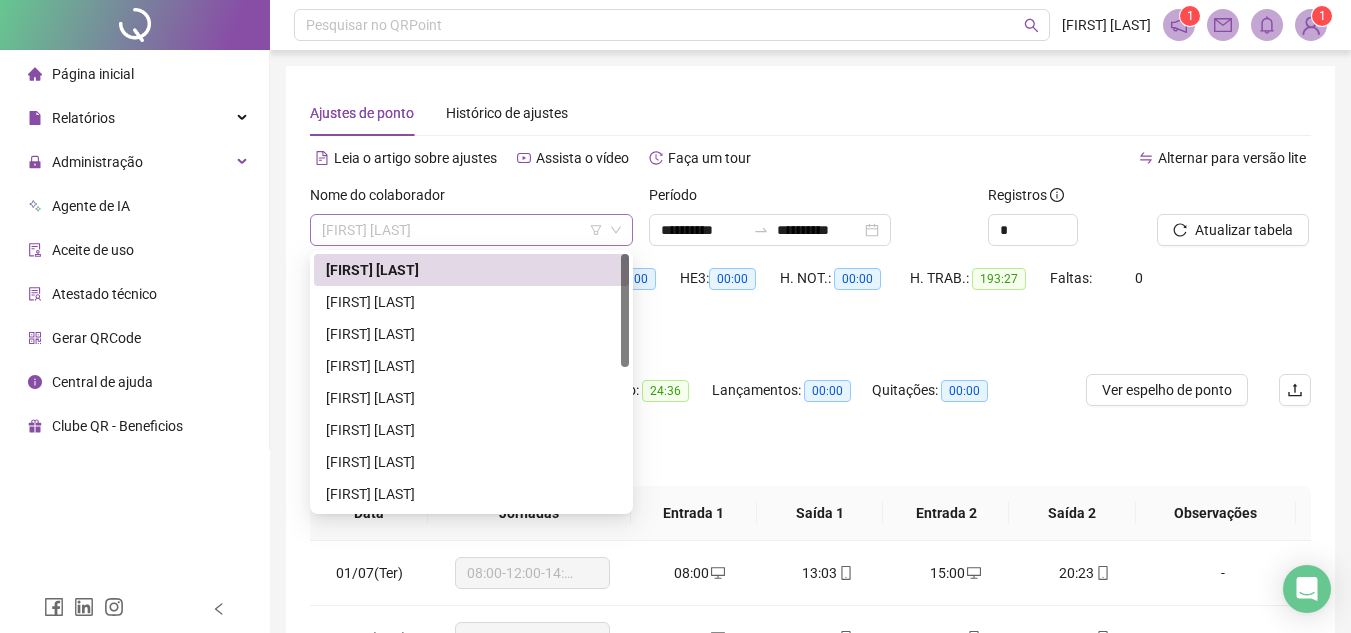 click on "[FIRST] [LAST]" at bounding box center [471, 230] 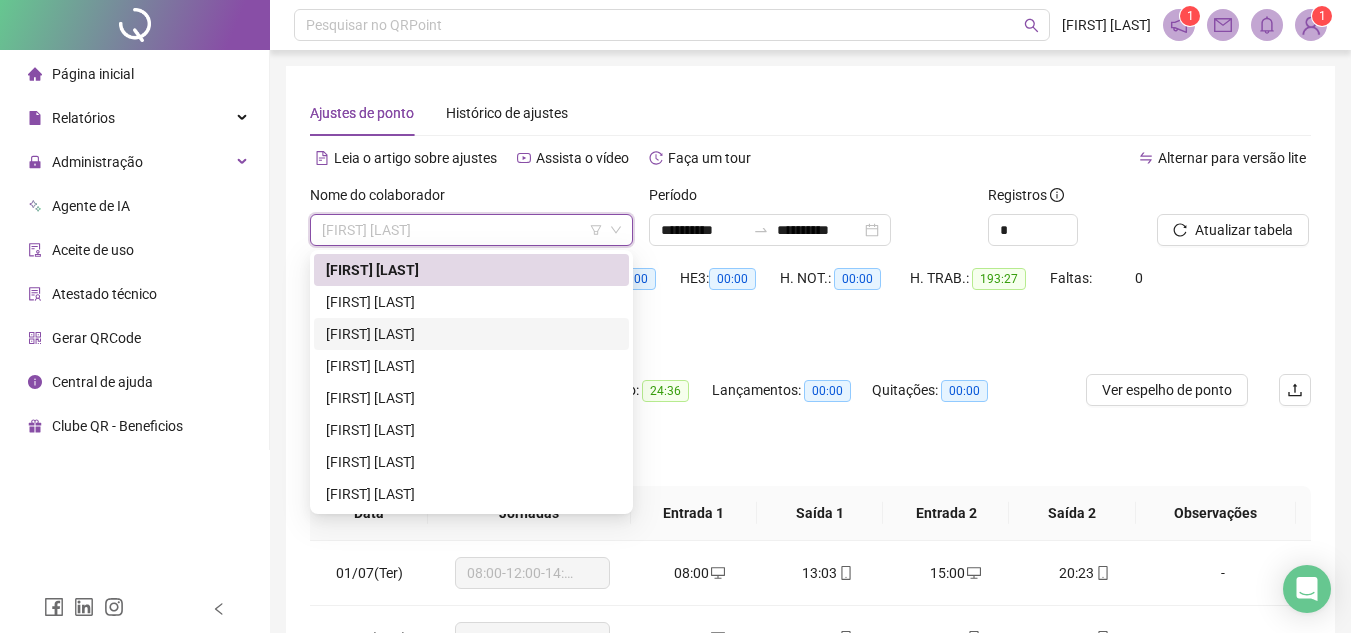 click on "[FIRST] [LAST]" at bounding box center [471, 334] 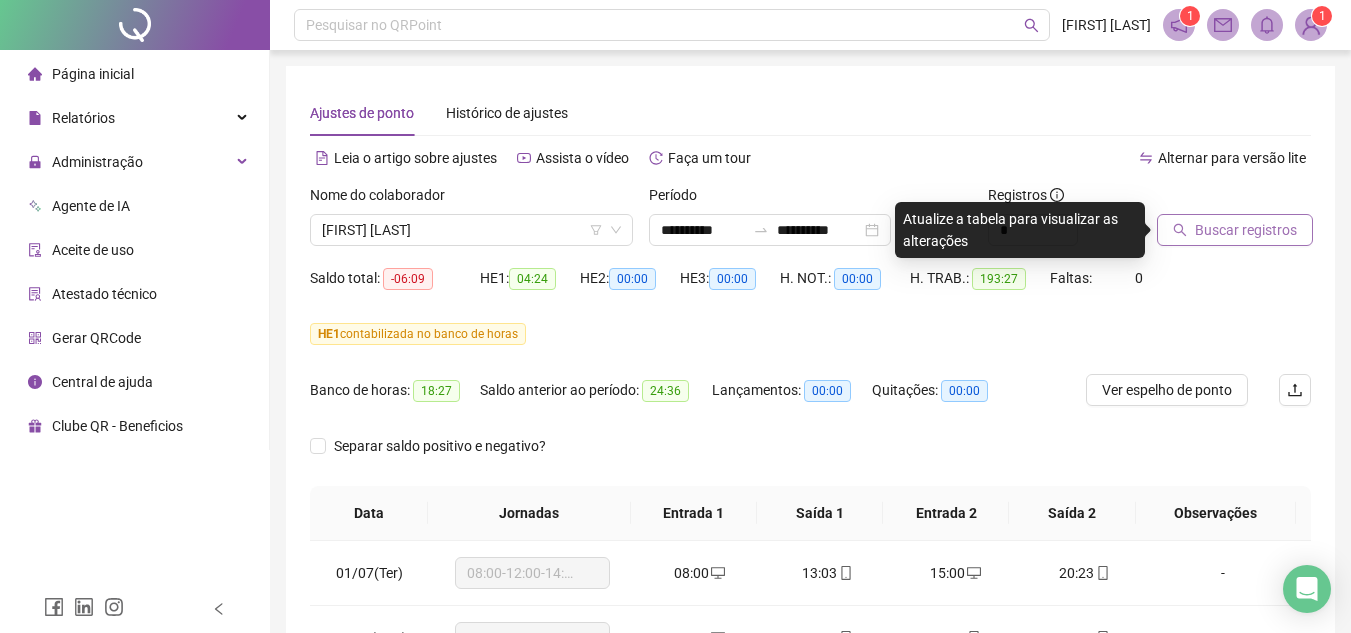 click on "Buscar registros" at bounding box center (1235, 230) 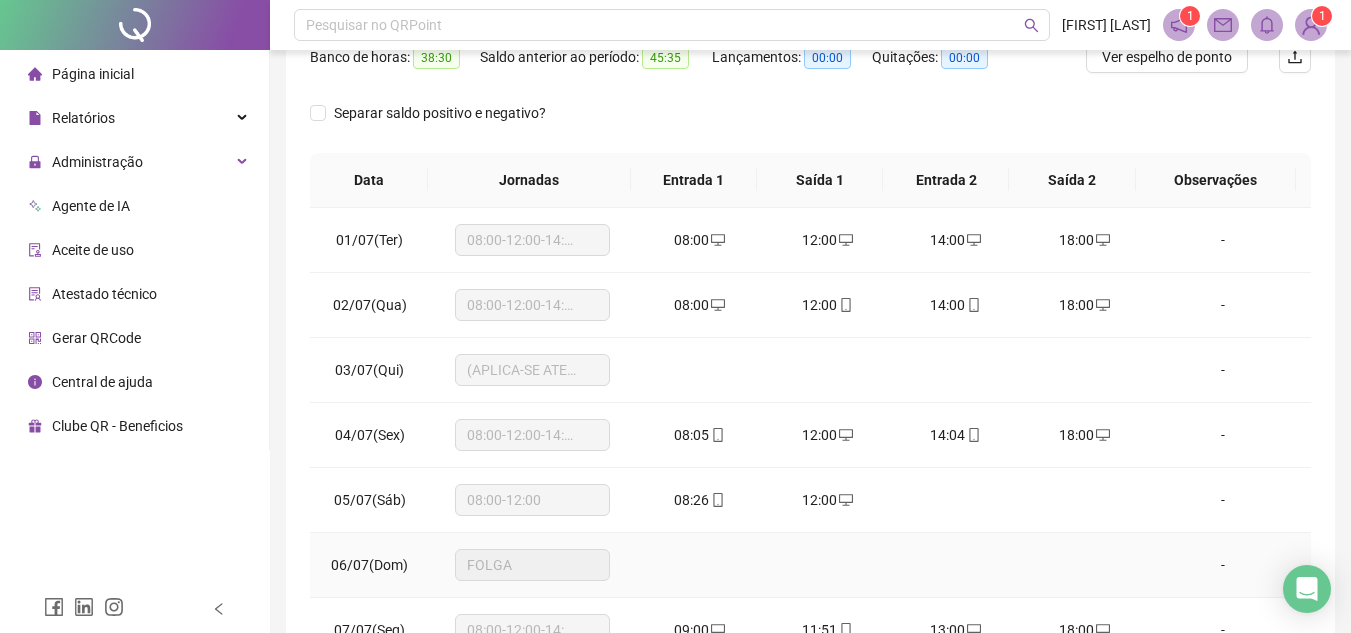 scroll, scrollTop: 400, scrollLeft: 0, axis: vertical 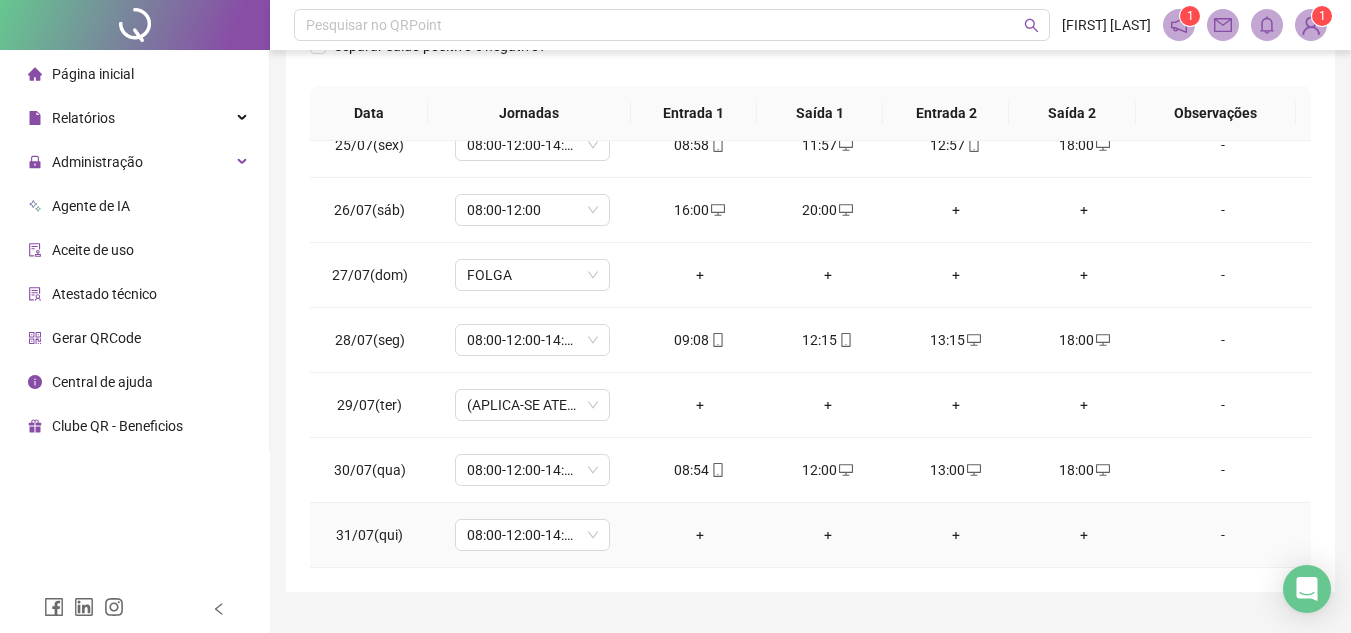 click on "-" at bounding box center (1223, 535) 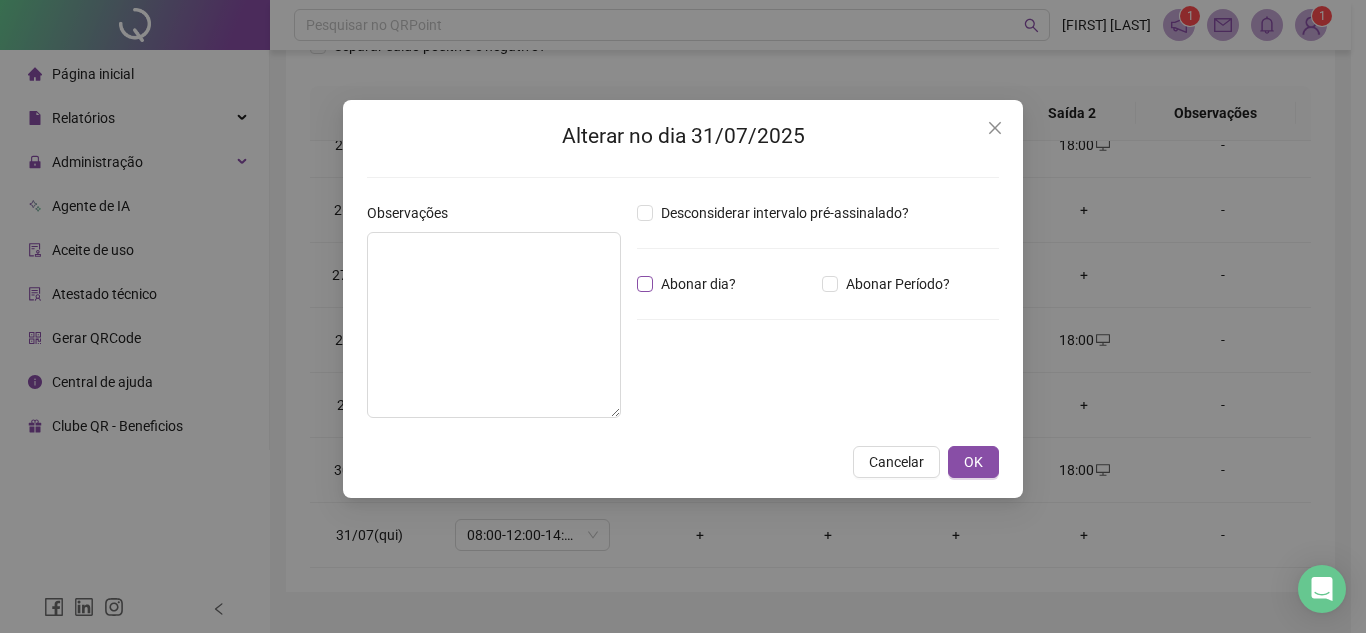 click on "Abonar dia?" at bounding box center (690, 284) 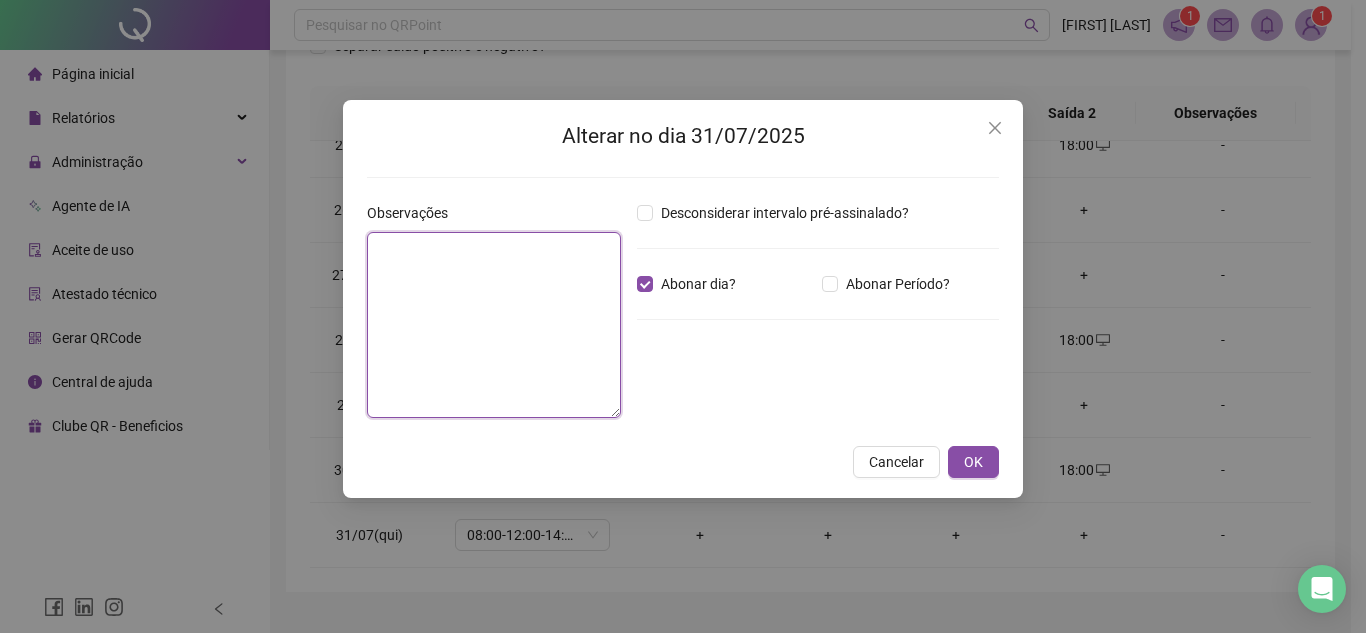 click at bounding box center (494, 325) 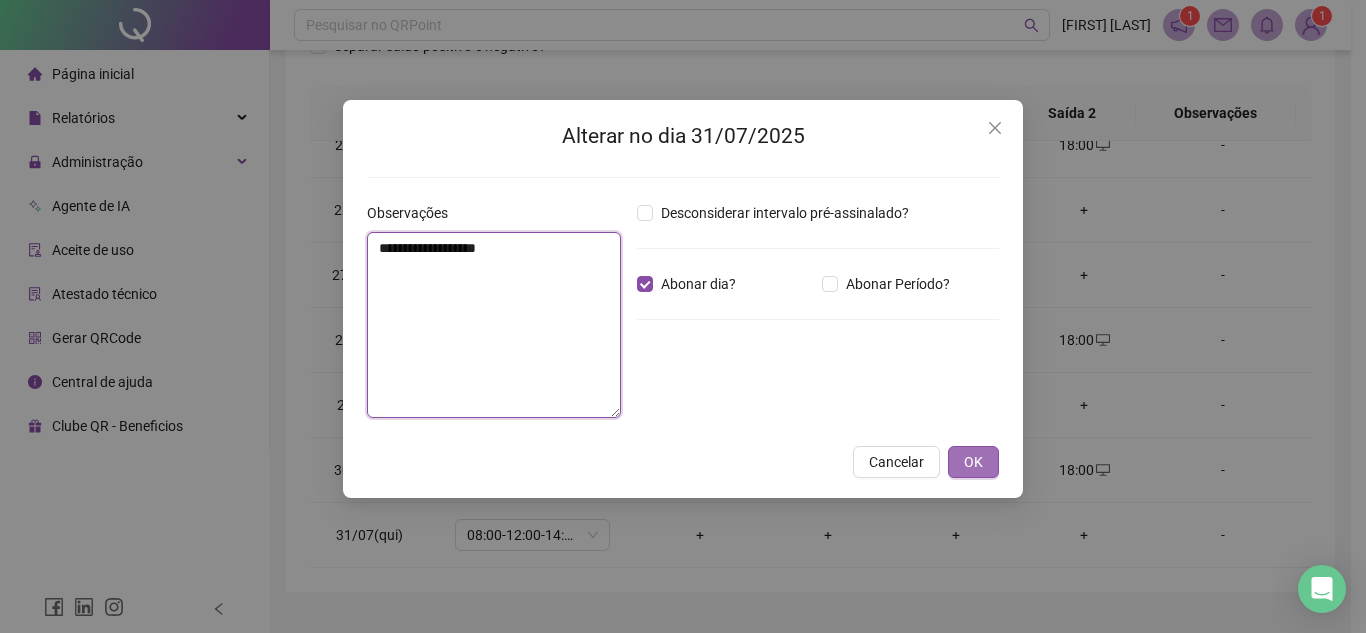 type on "**********" 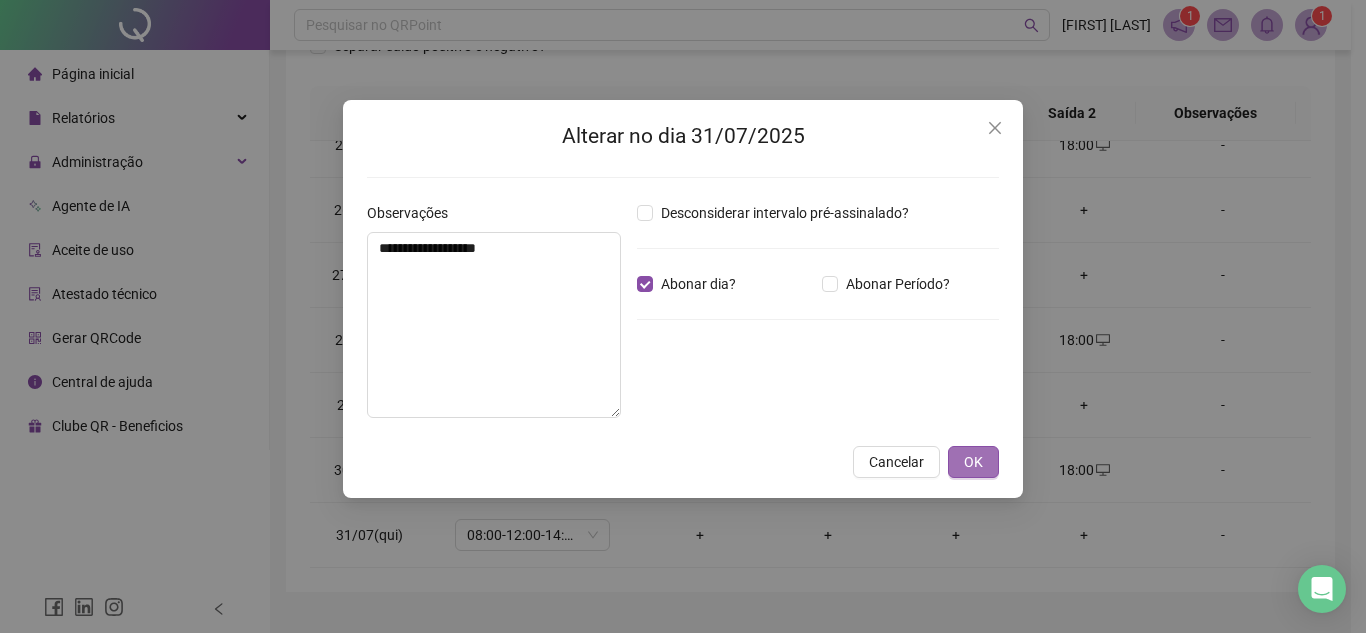 click on "OK" at bounding box center [973, 462] 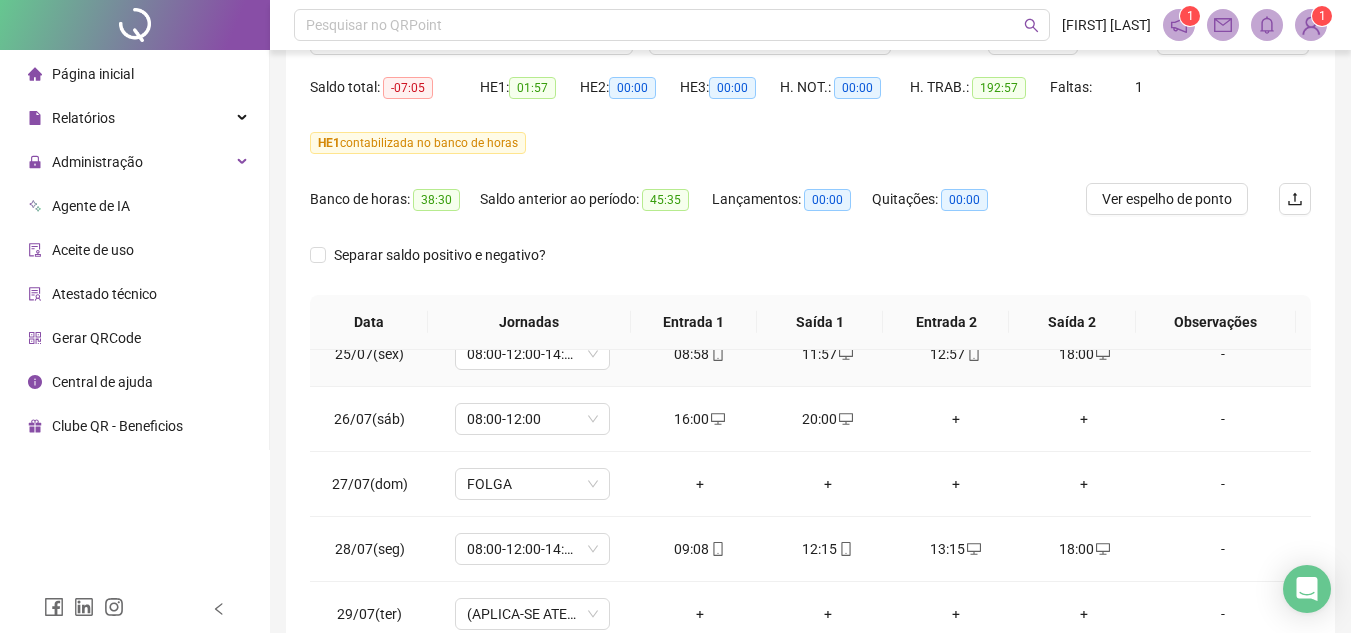 scroll, scrollTop: 145, scrollLeft: 0, axis: vertical 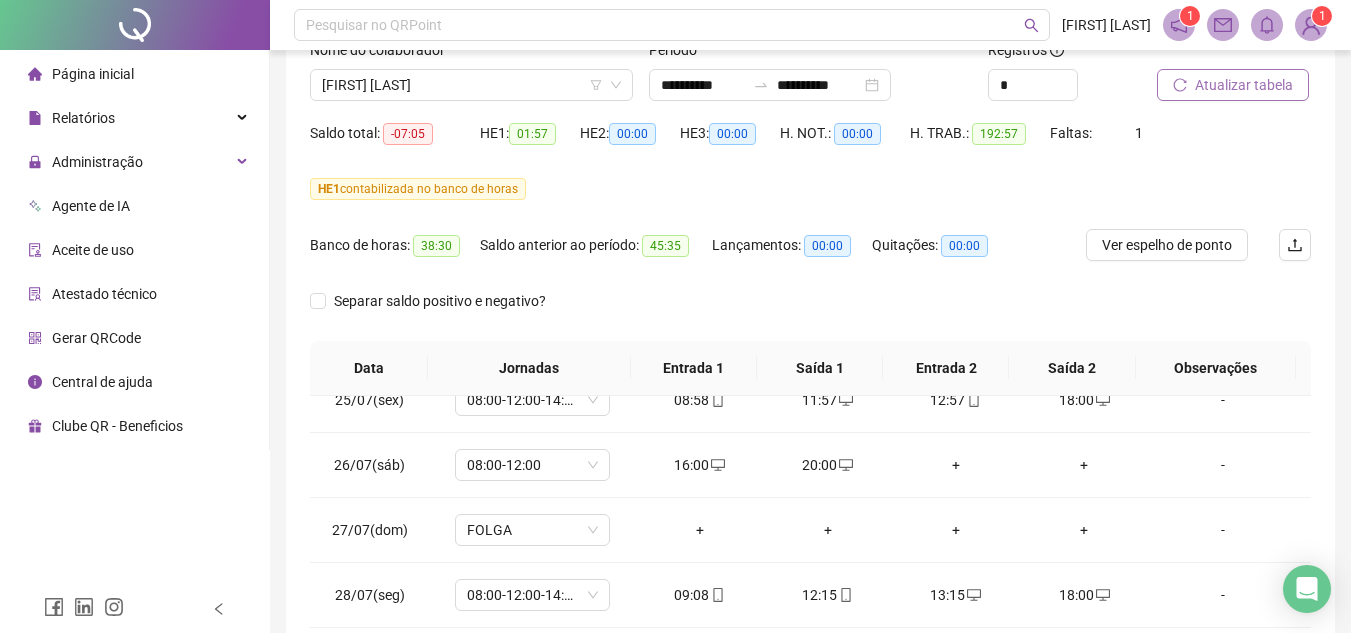 click on "Atualizar tabela" at bounding box center (1244, 85) 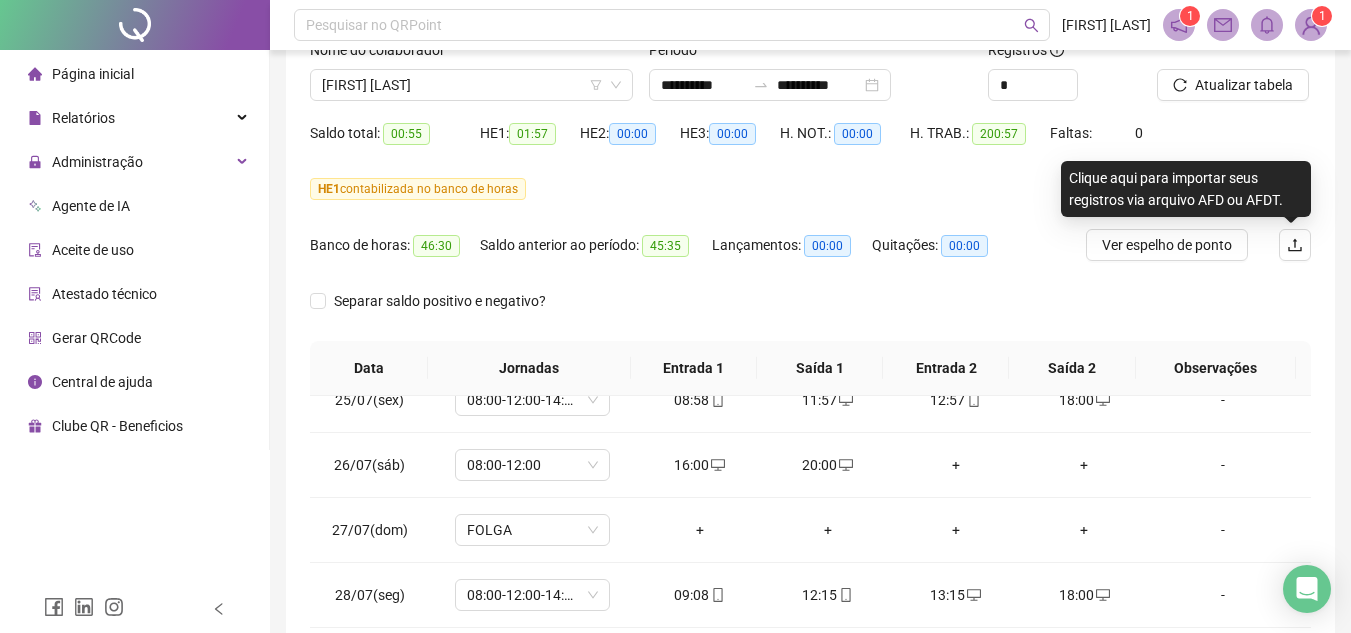 scroll, scrollTop: 445, scrollLeft: 0, axis: vertical 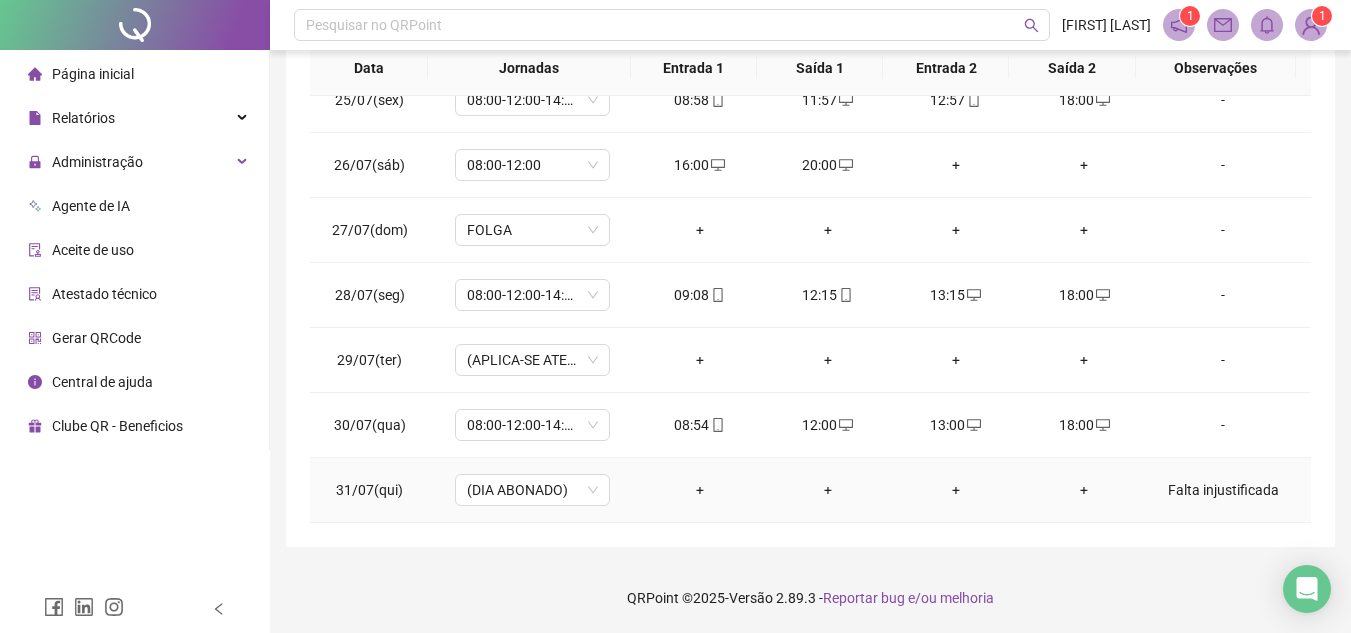 click on "Falta injustificada" at bounding box center (1223, 490) 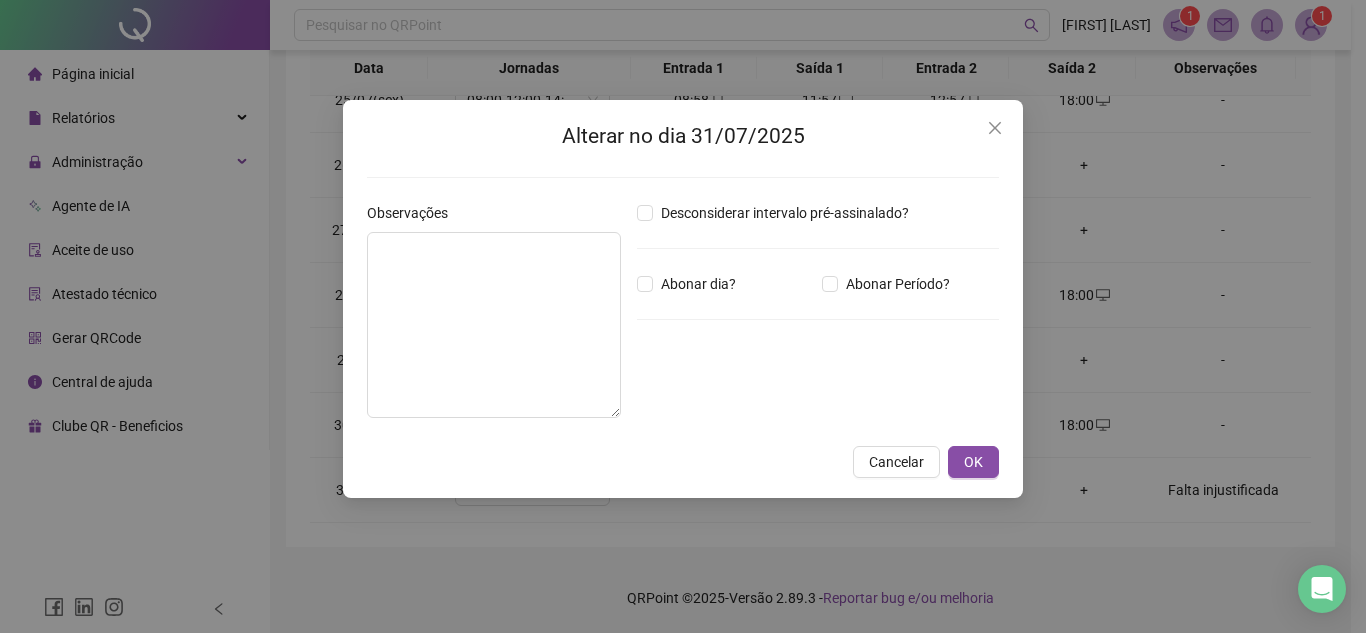 type on "**********" 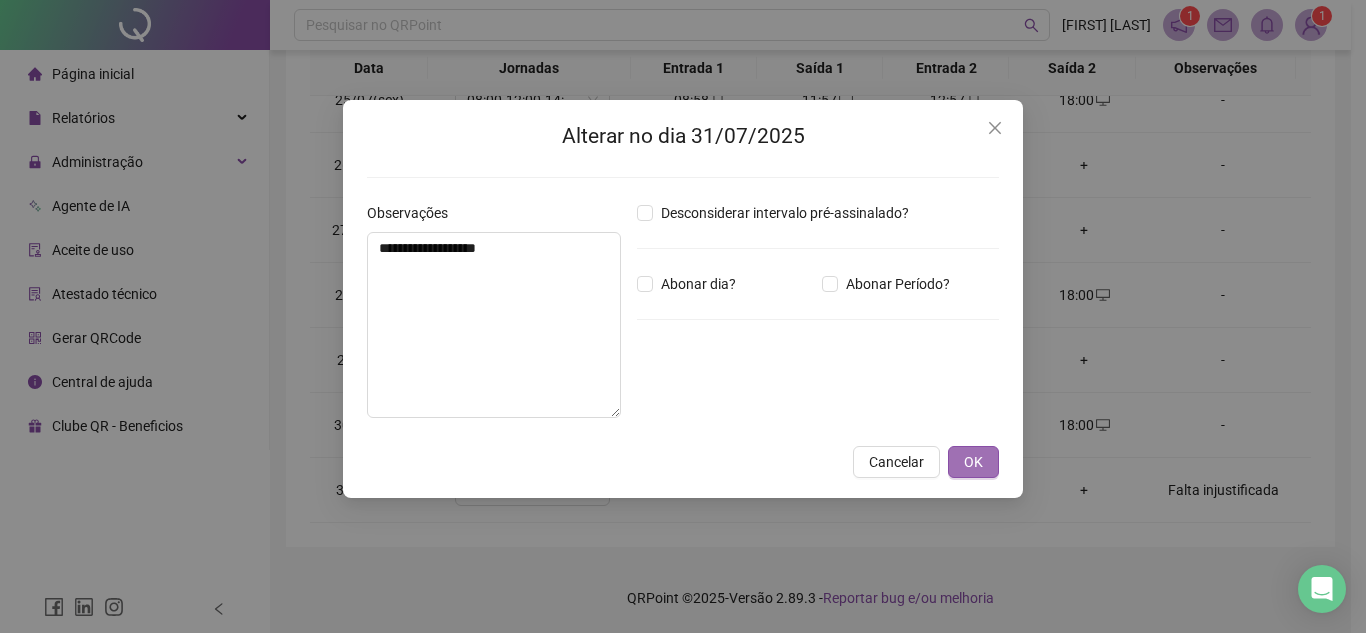 click on "OK" at bounding box center [973, 462] 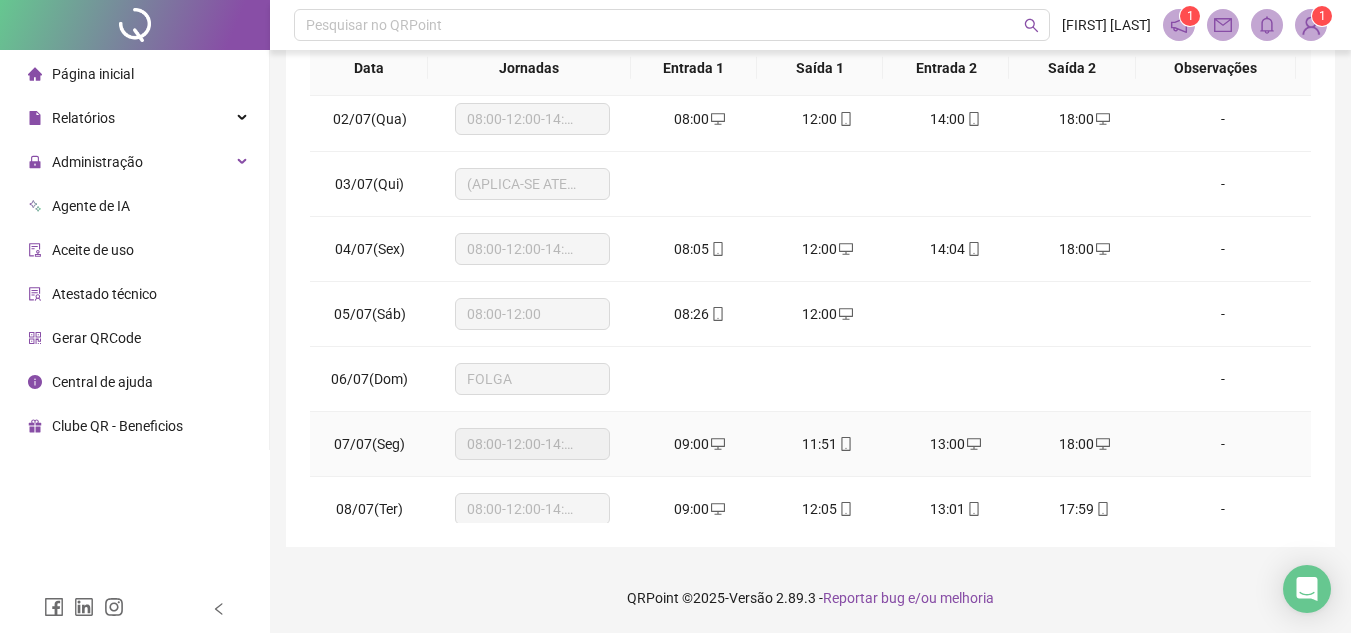 scroll, scrollTop: 0, scrollLeft: 0, axis: both 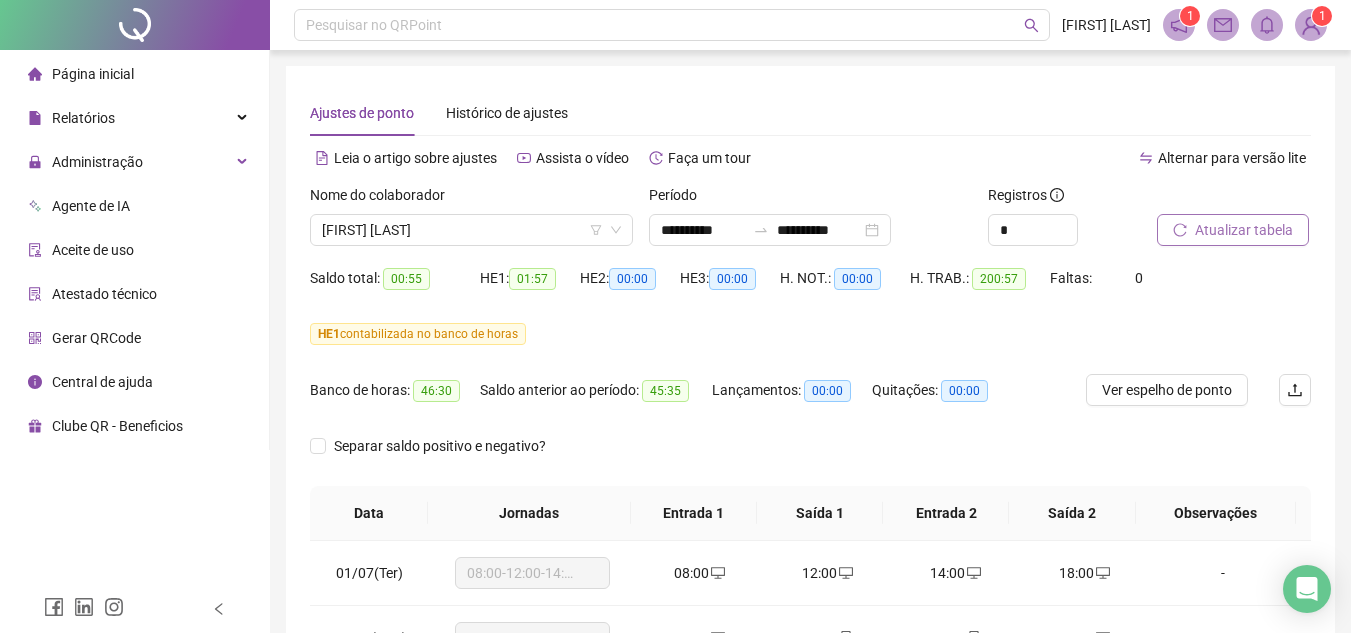 click on "Atualizar tabela" at bounding box center (1244, 230) 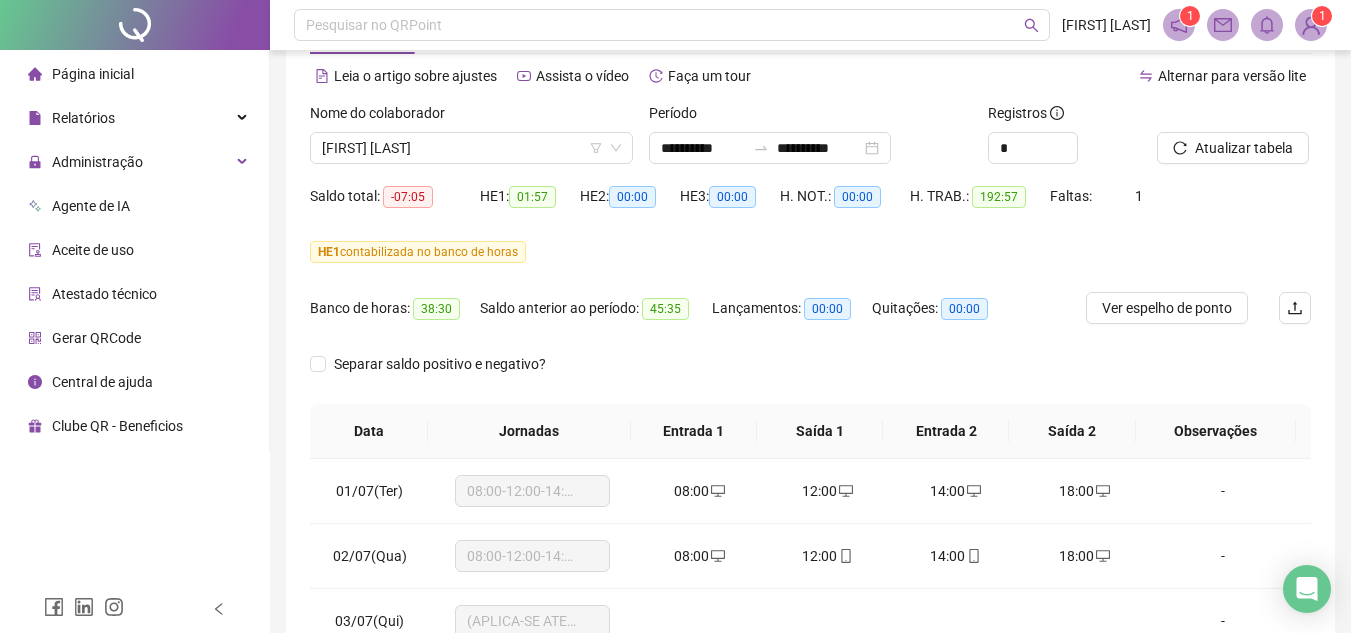 scroll, scrollTop: 200, scrollLeft: 0, axis: vertical 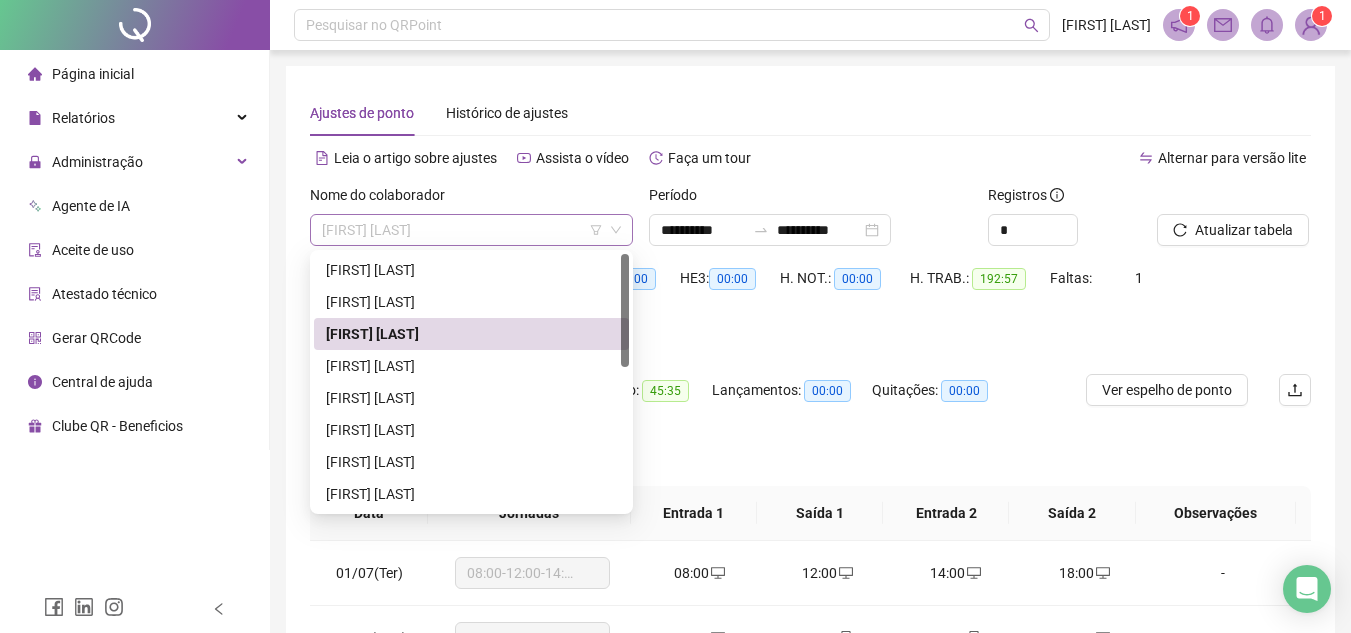 click on "[FIRST] [LAST]" at bounding box center (471, 230) 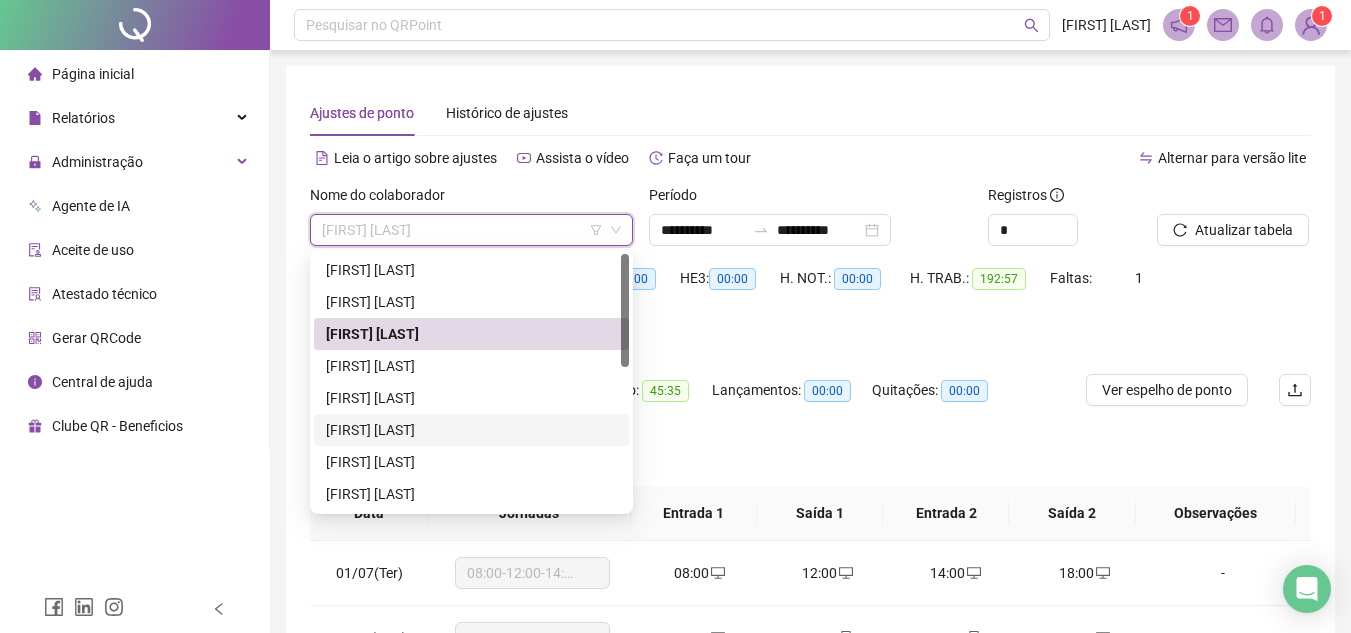 click on "[FIRST] [LAST]" at bounding box center [471, 430] 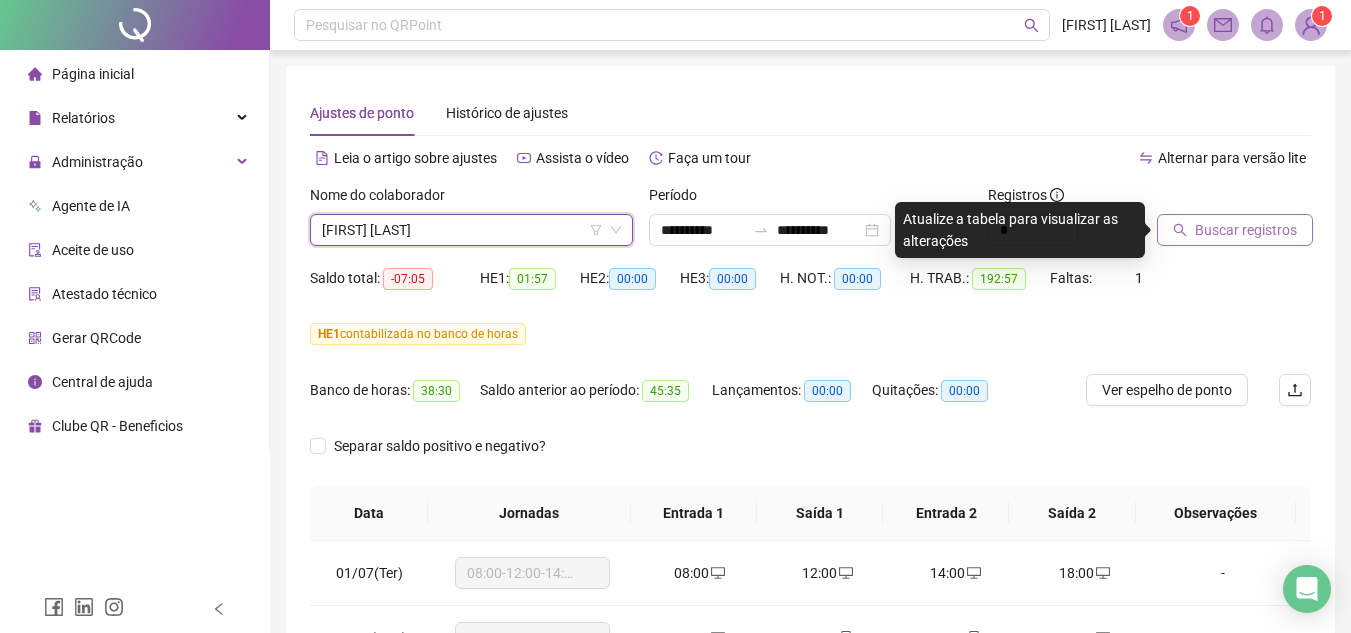 click on "Buscar registros" at bounding box center (1235, 230) 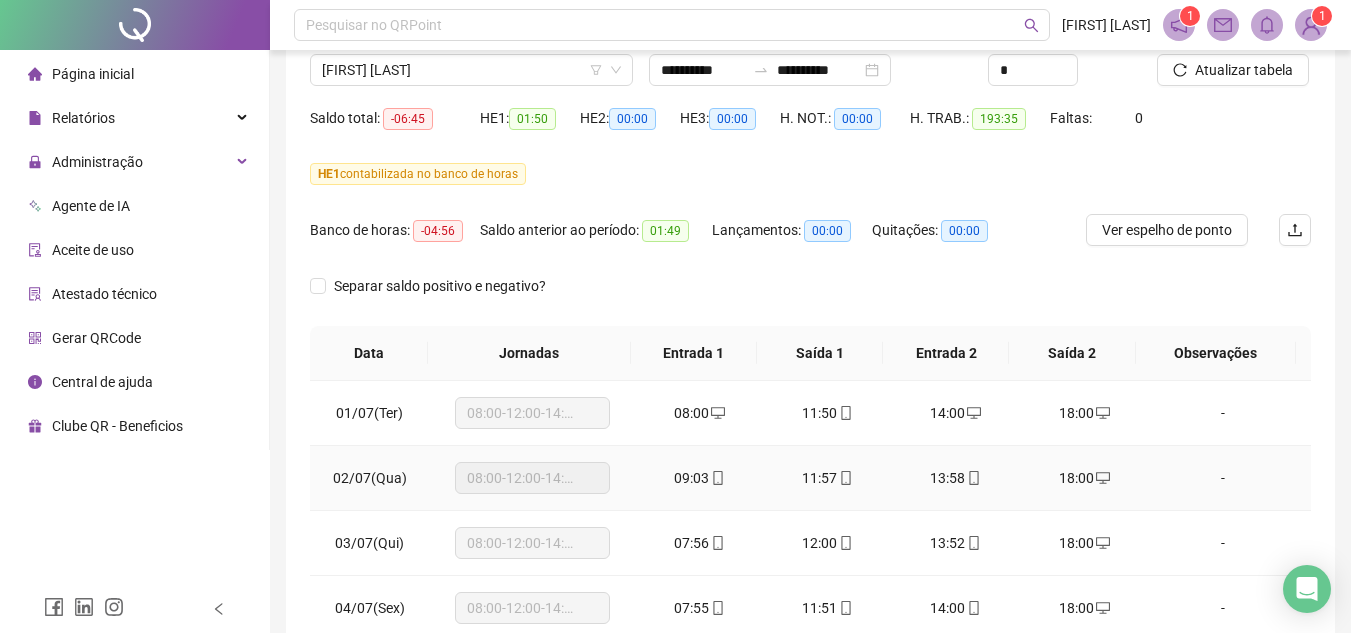 scroll, scrollTop: 400, scrollLeft: 0, axis: vertical 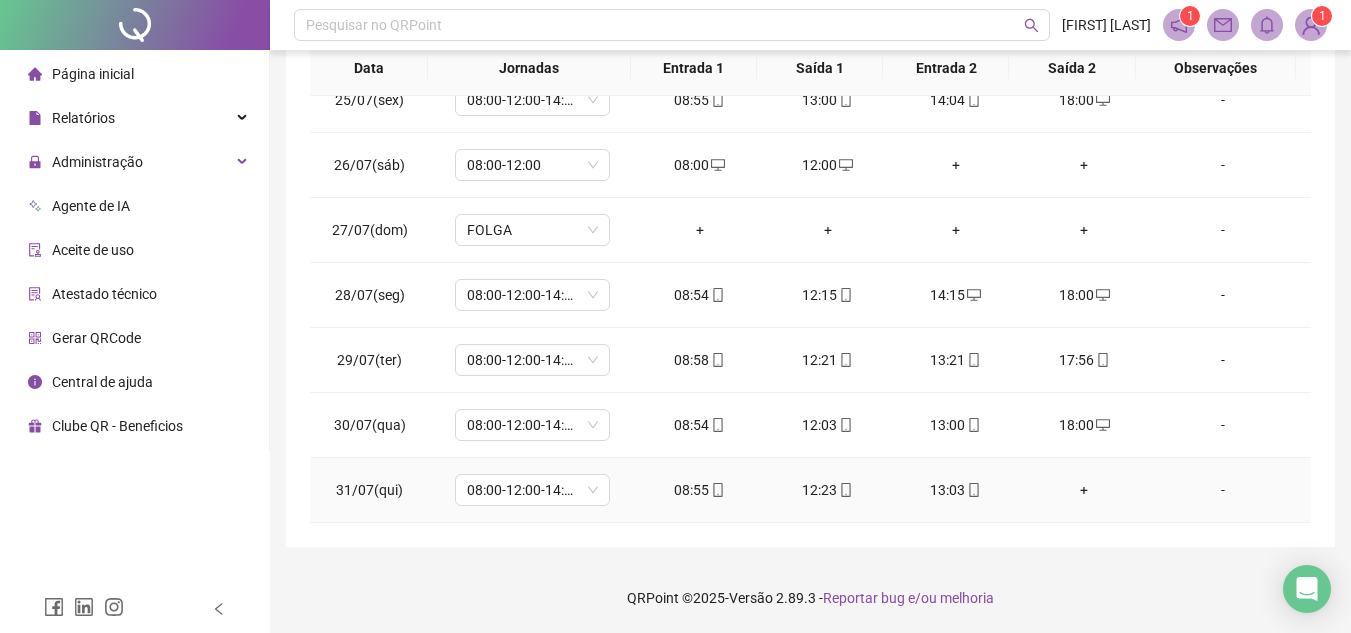 click on "+" at bounding box center (1084, 490) 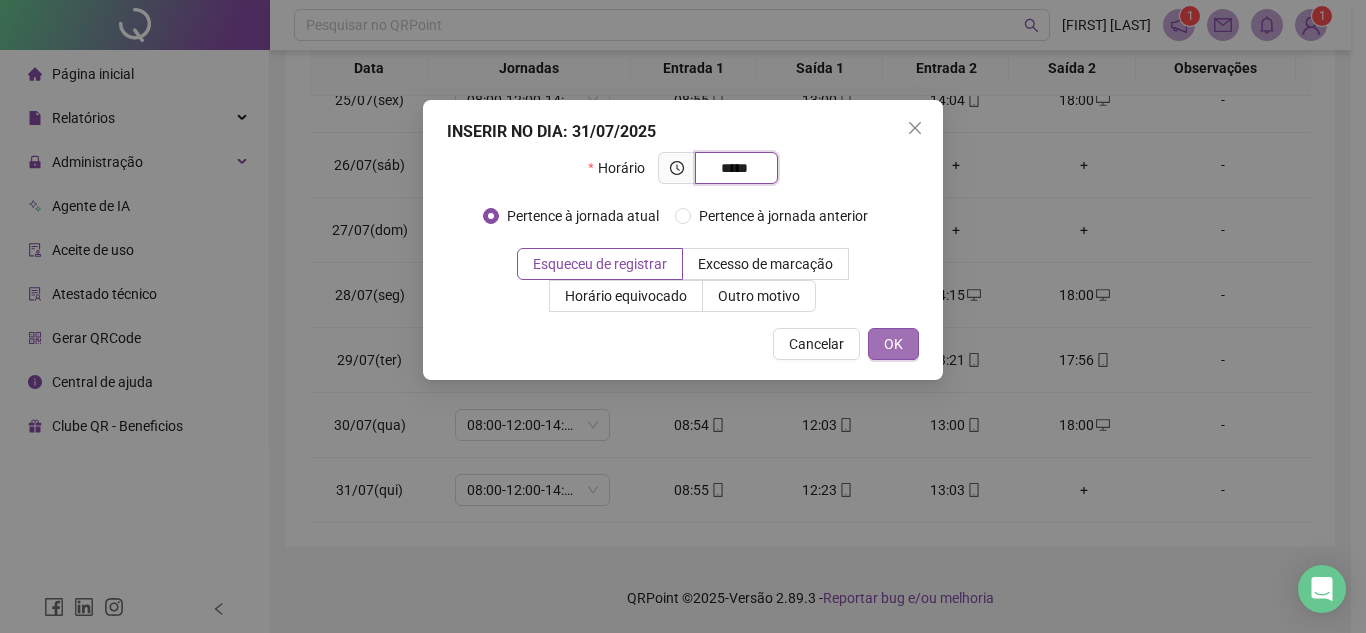 type on "*****" 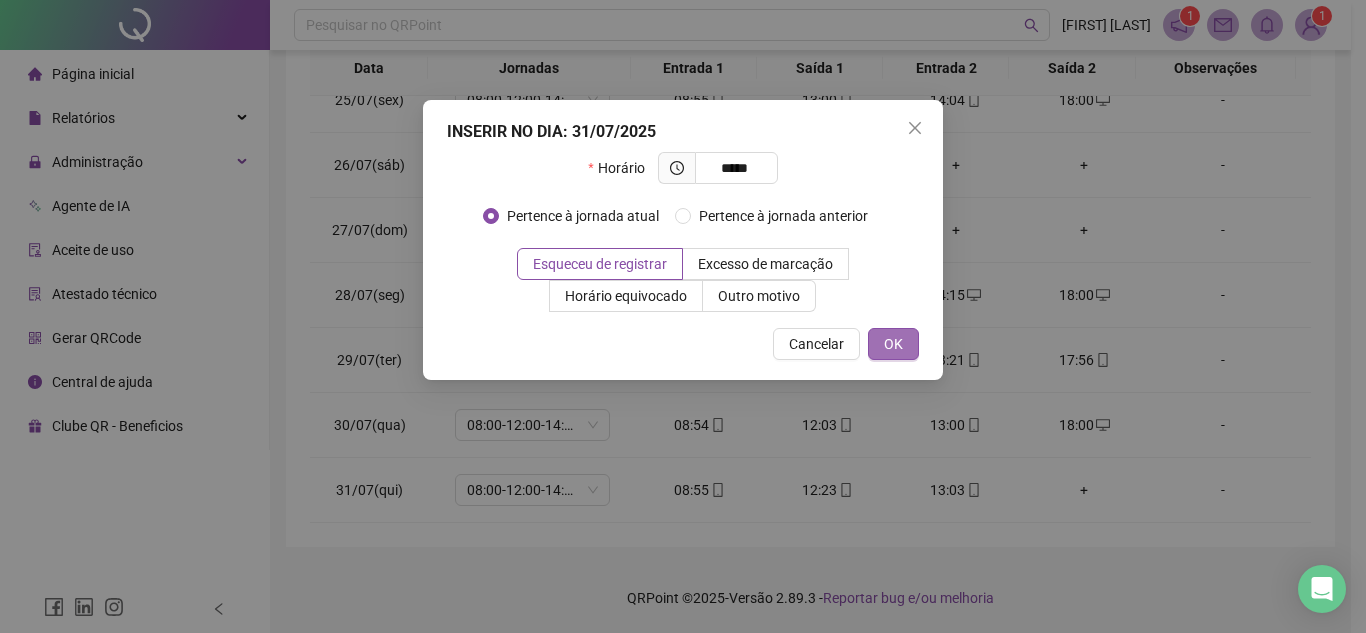 click on "OK" at bounding box center [893, 344] 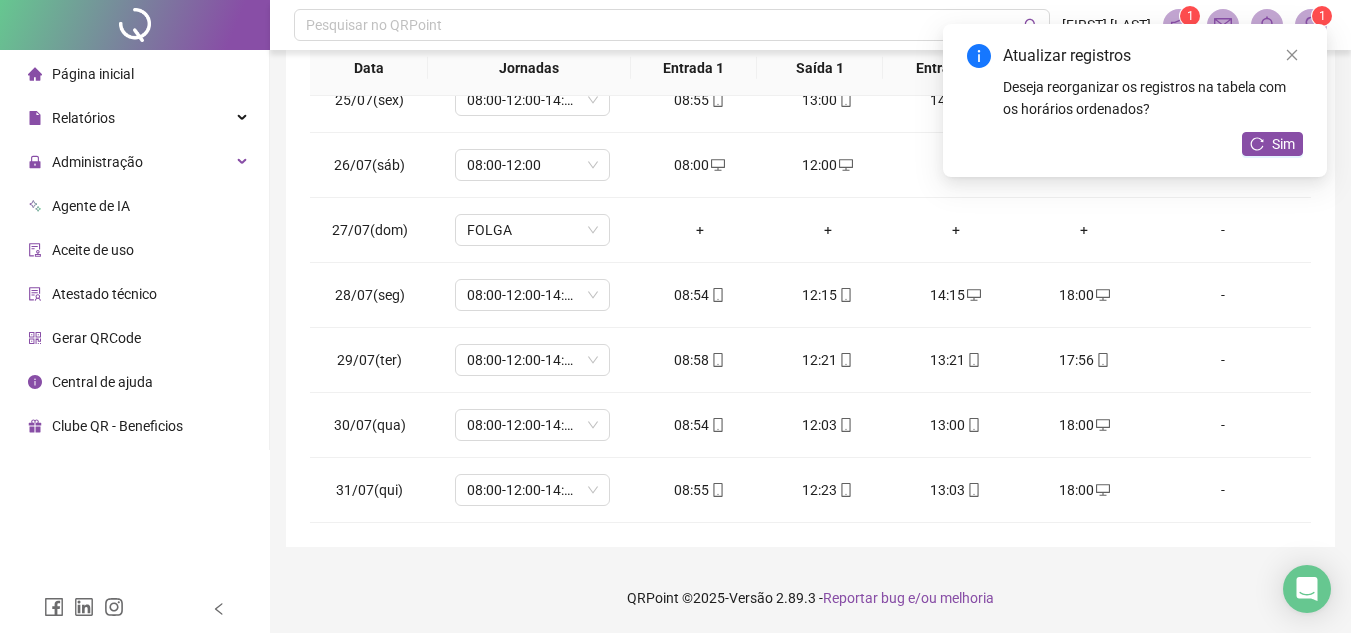 click on "Atualizar registros Deseja reorganizar os registros na tabela com os horários ordenados? Sim" at bounding box center [1135, 100] 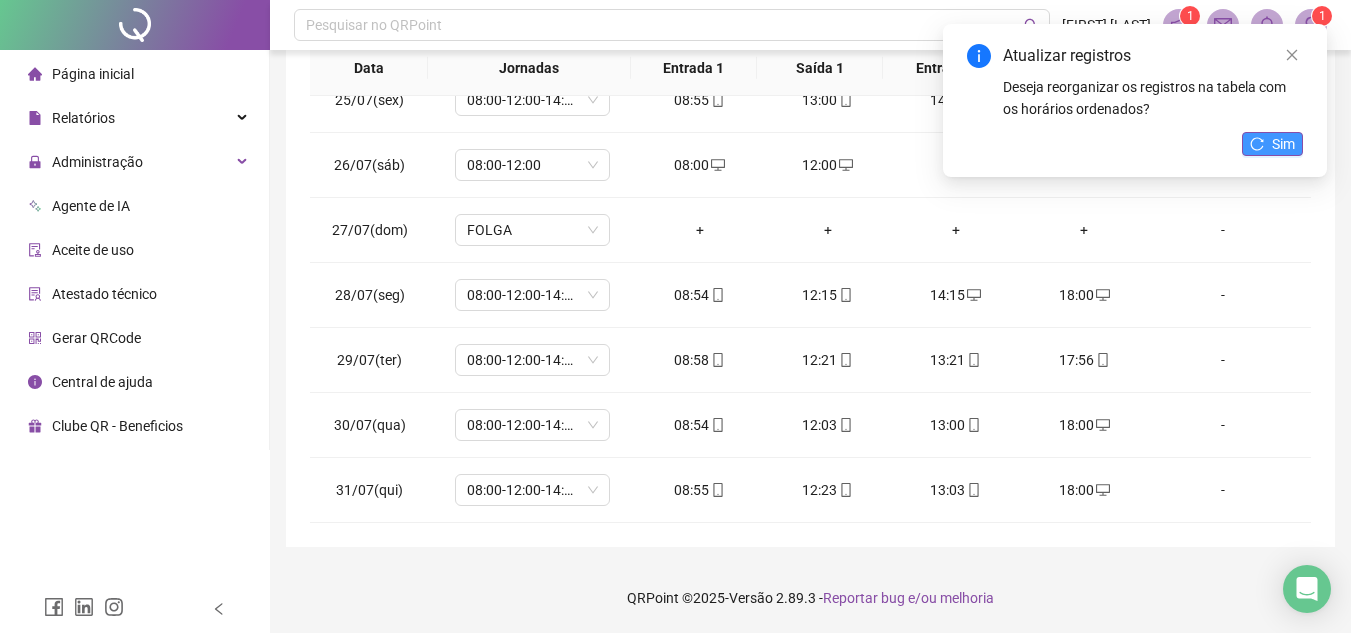 click on "Sim" at bounding box center (1283, 144) 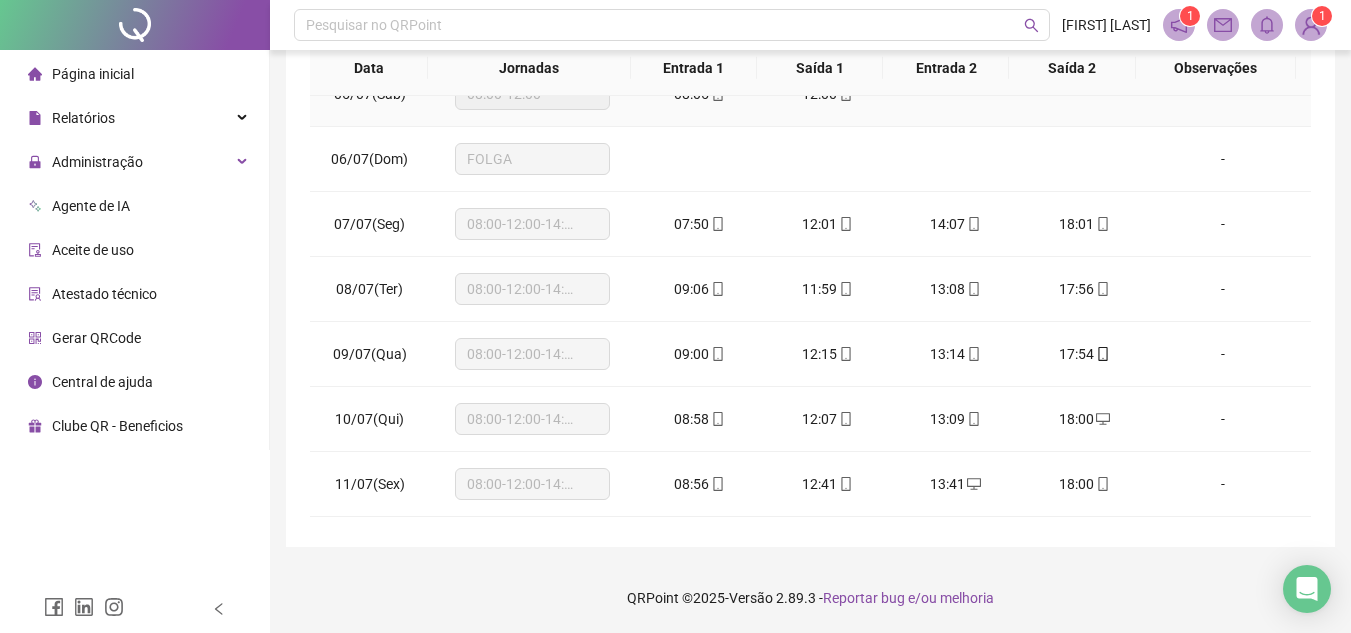 scroll, scrollTop: 0, scrollLeft: 0, axis: both 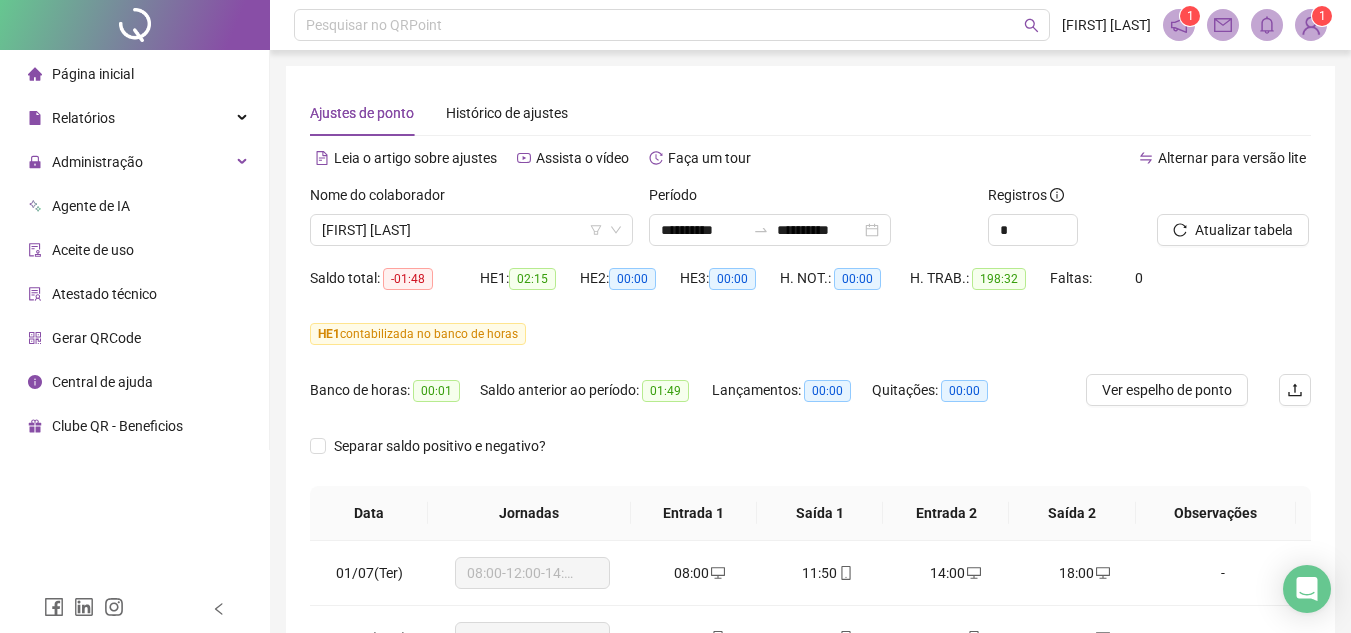 click on "Atualizar tabela" at bounding box center [1244, 230] 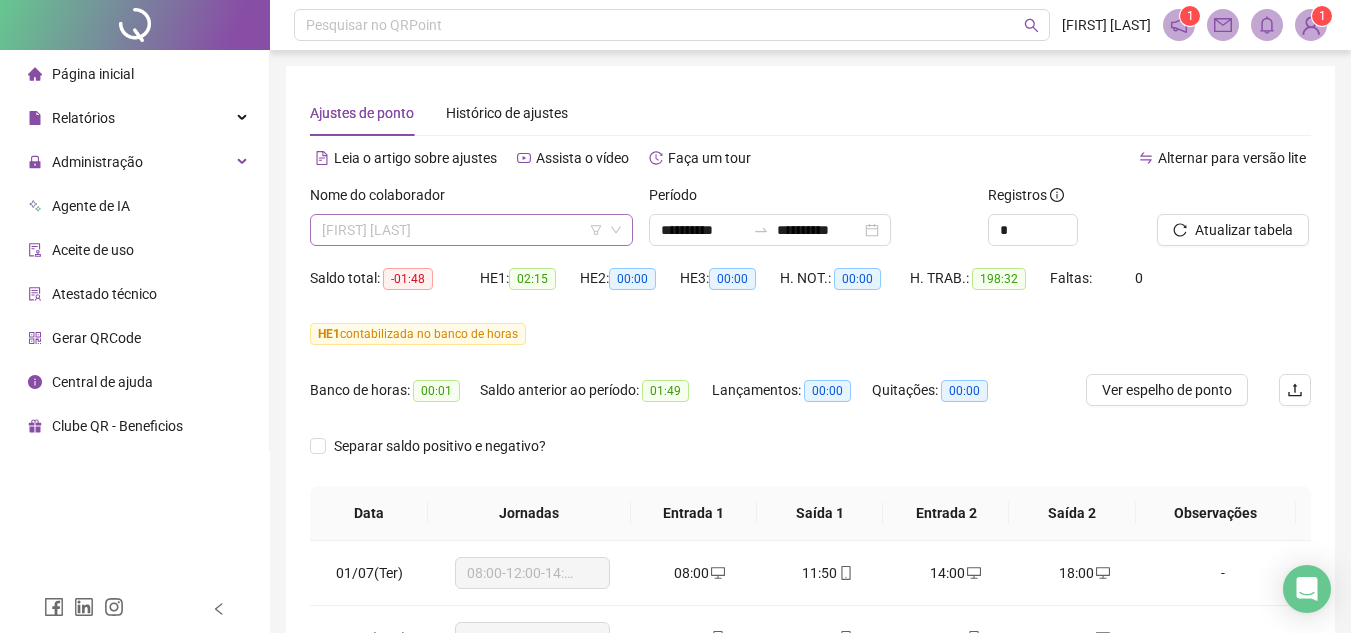 click on "[FIRST] [LAST]" at bounding box center (471, 230) 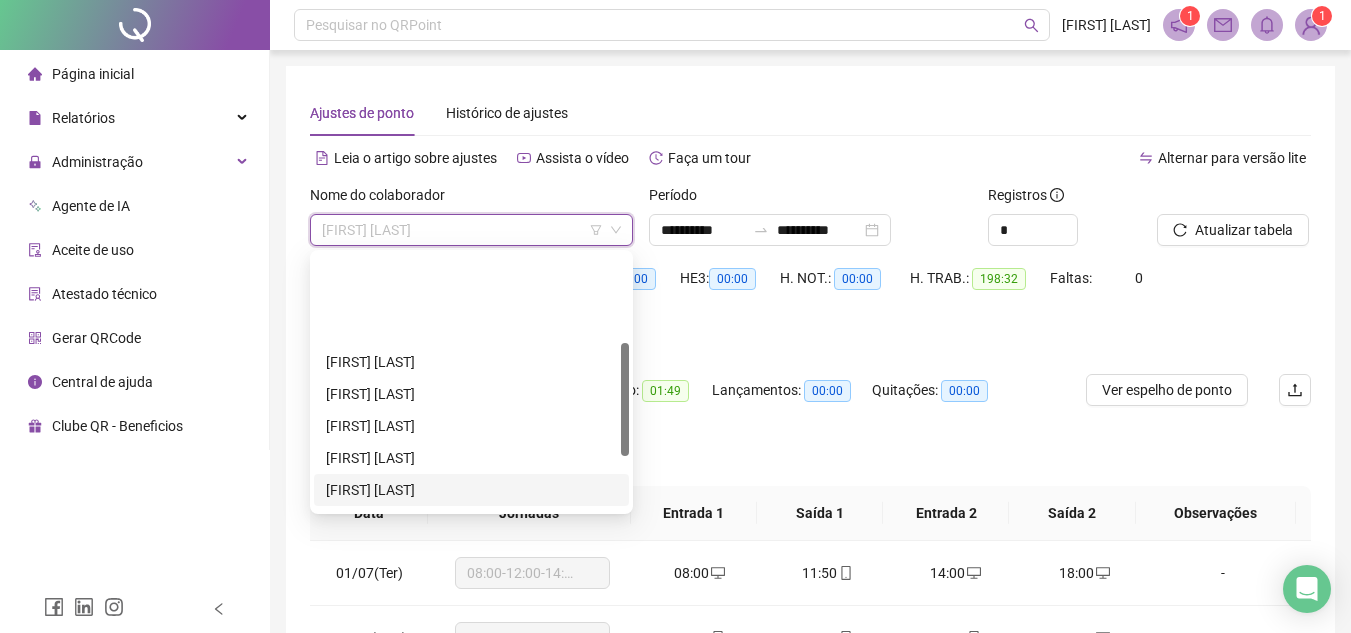 scroll, scrollTop: 200, scrollLeft: 0, axis: vertical 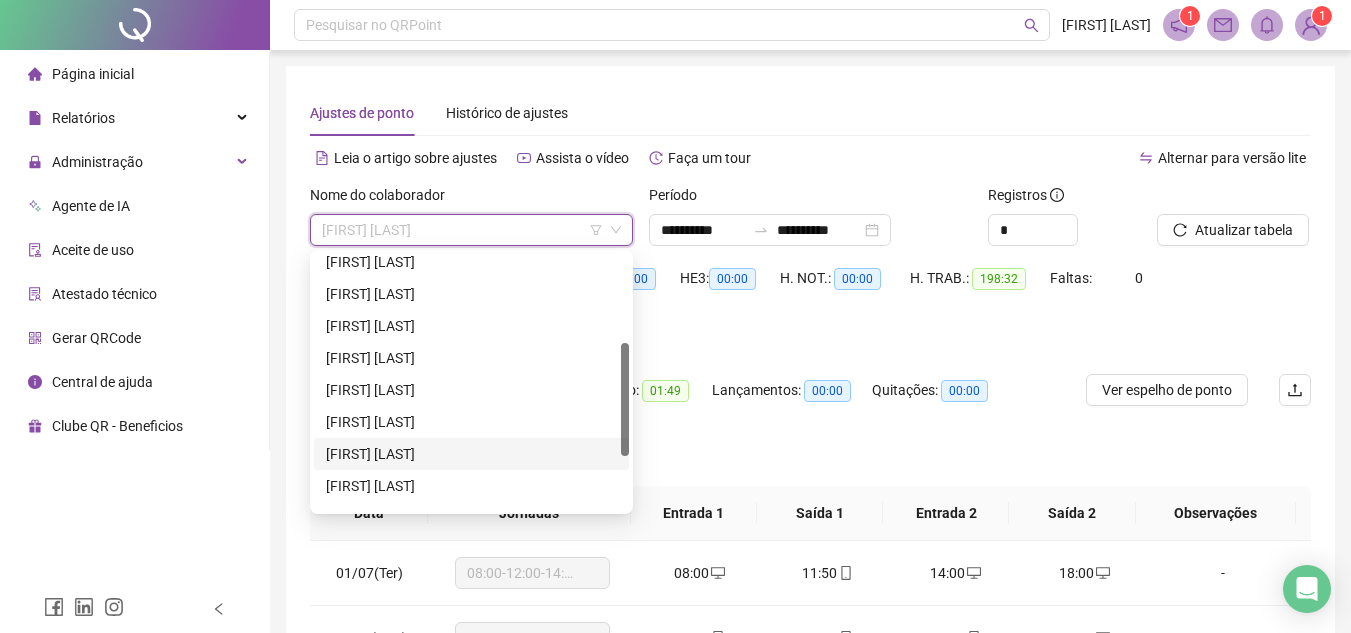click on "[FIRST] [LAST]" at bounding box center [471, 454] 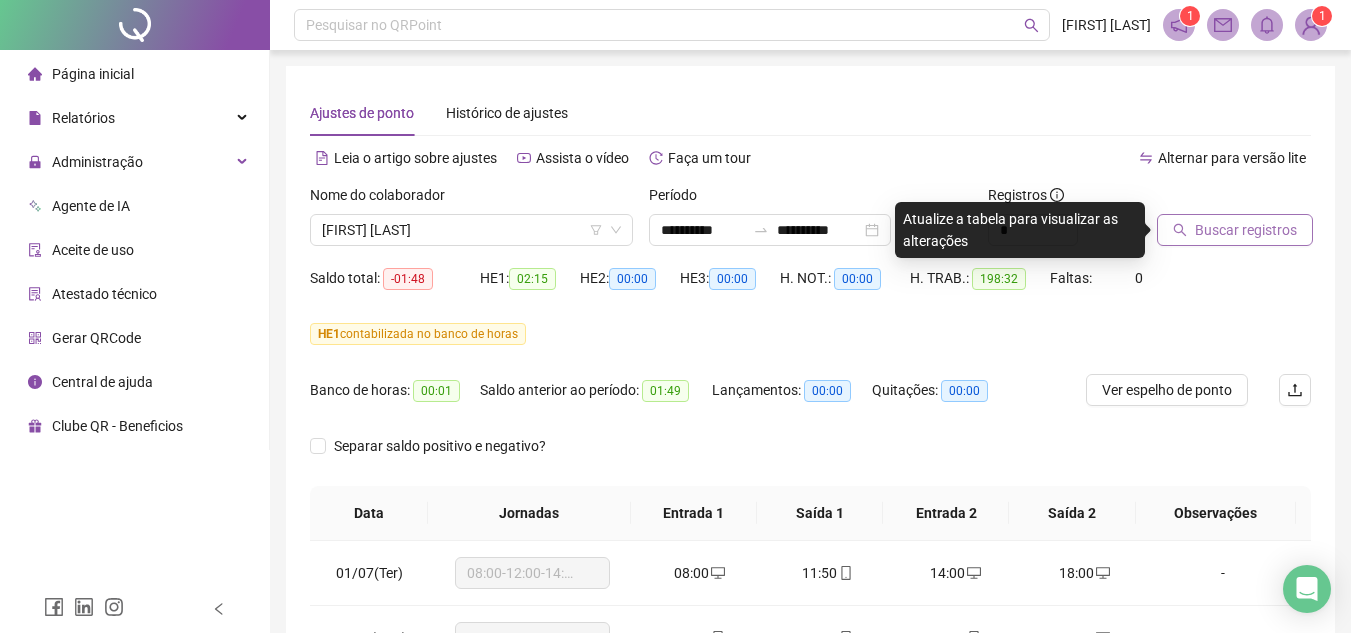click on "Buscar registros" at bounding box center [1246, 230] 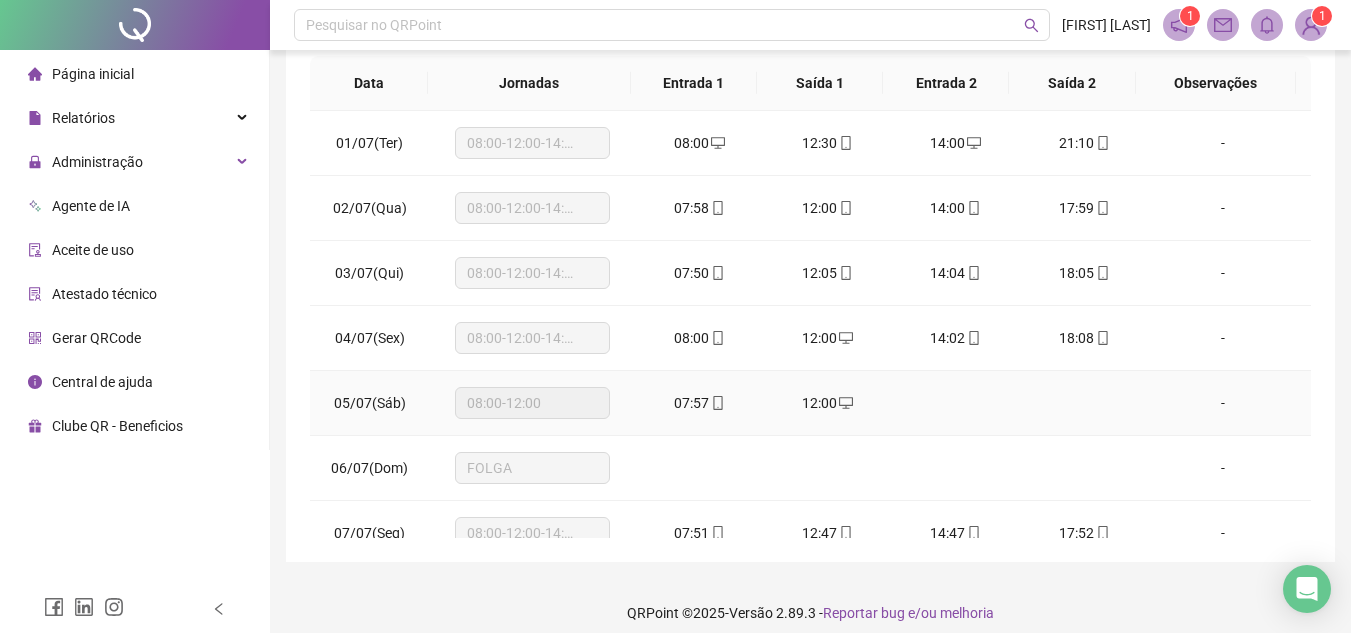 scroll, scrollTop: 445, scrollLeft: 0, axis: vertical 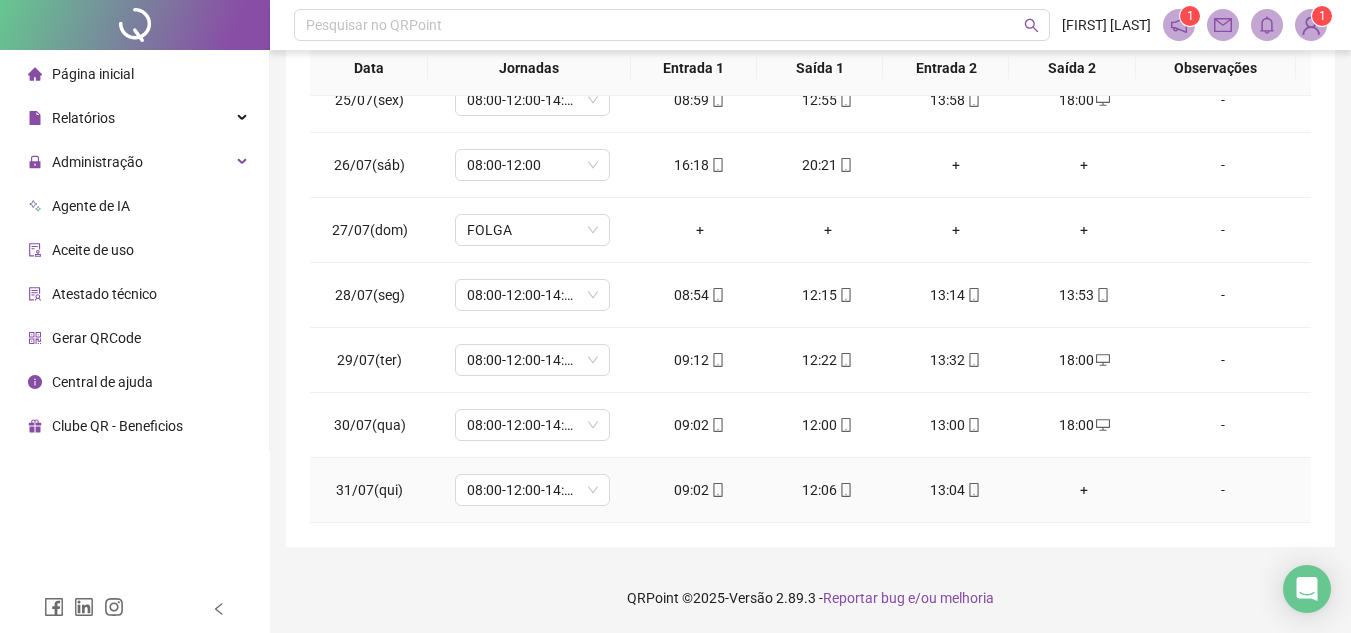 click on "+" at bounding box center (1084, 490) 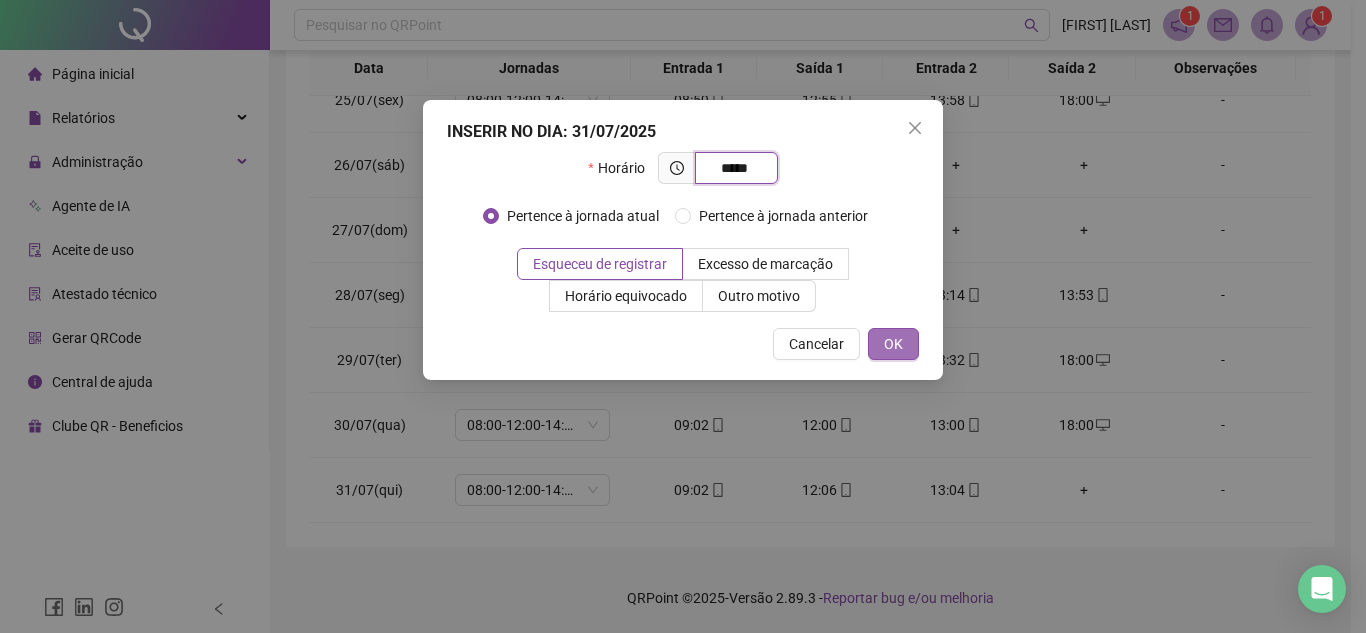 type on "*****" 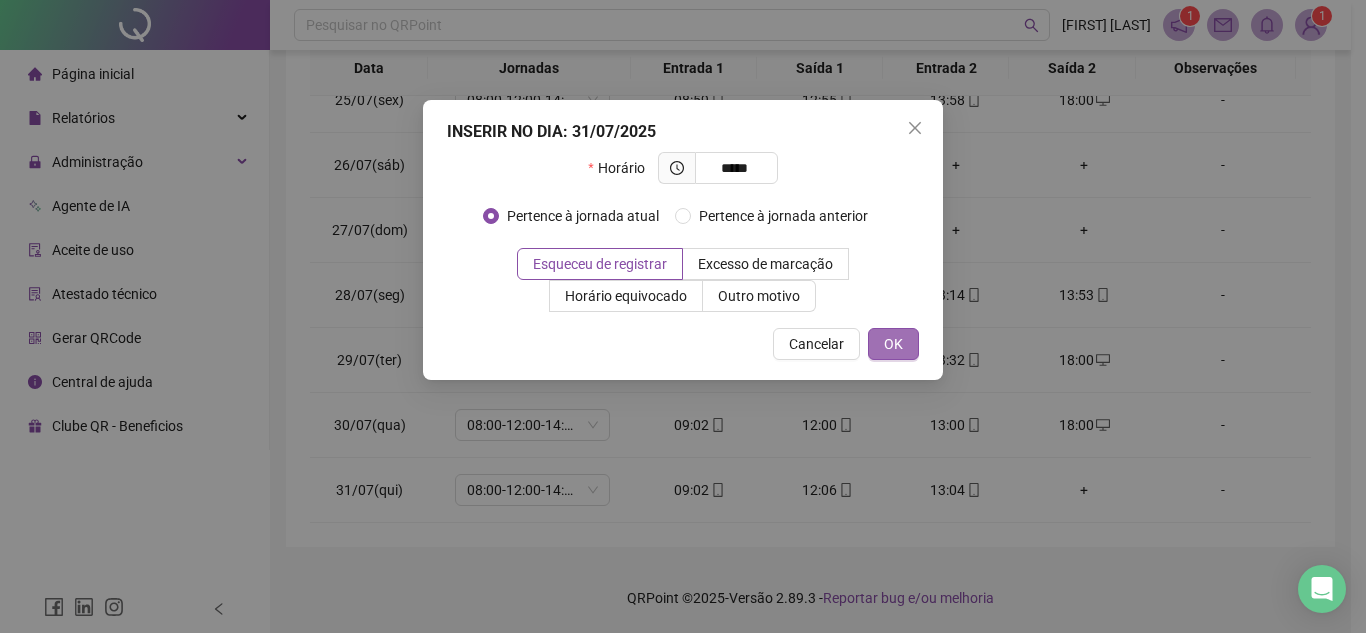 click on "OK" at bounding box center [893, 344] 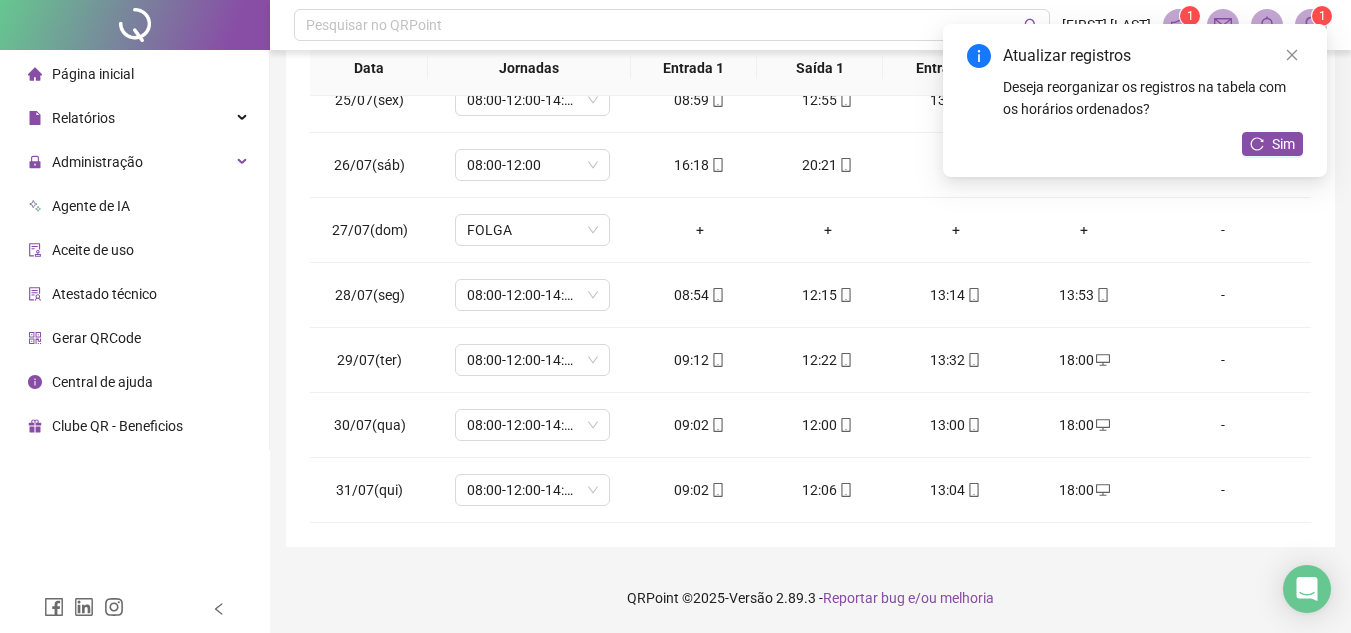 click on "Atualizar registros Deseja reorganizar os registros na tabela com os horários ordenados? Sim" at bounding box center (1135, 100) 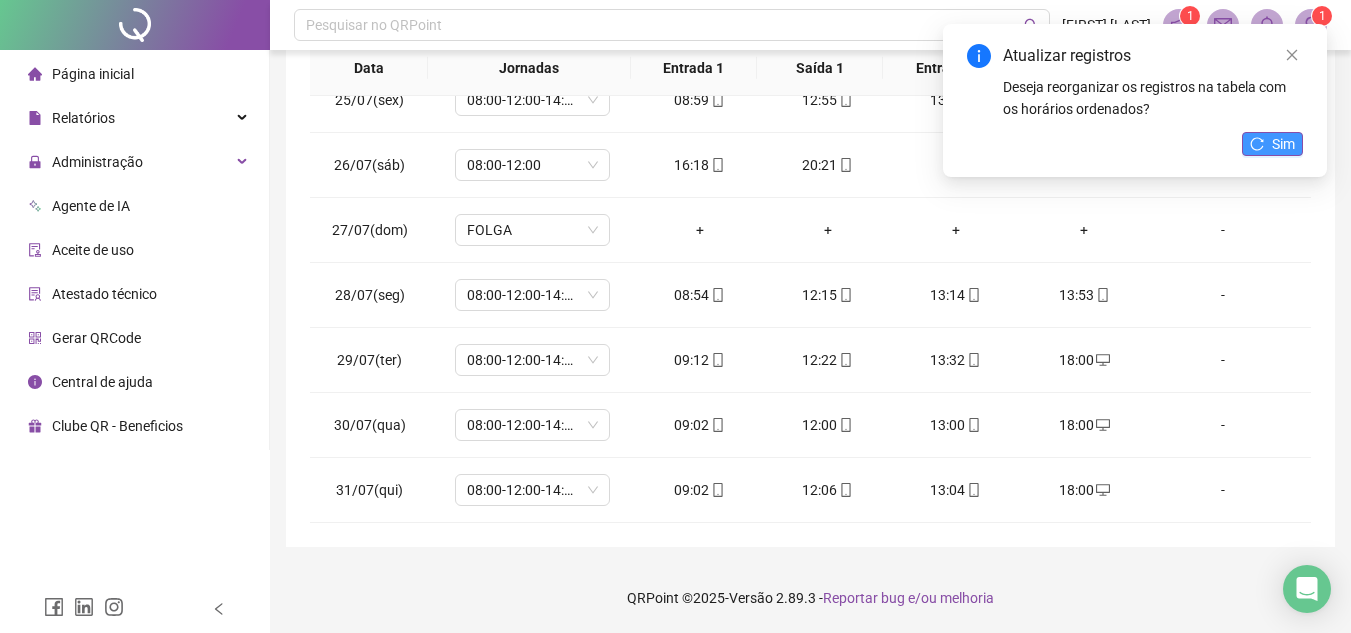 click on "Sim" at bounding box center [1272, 144] 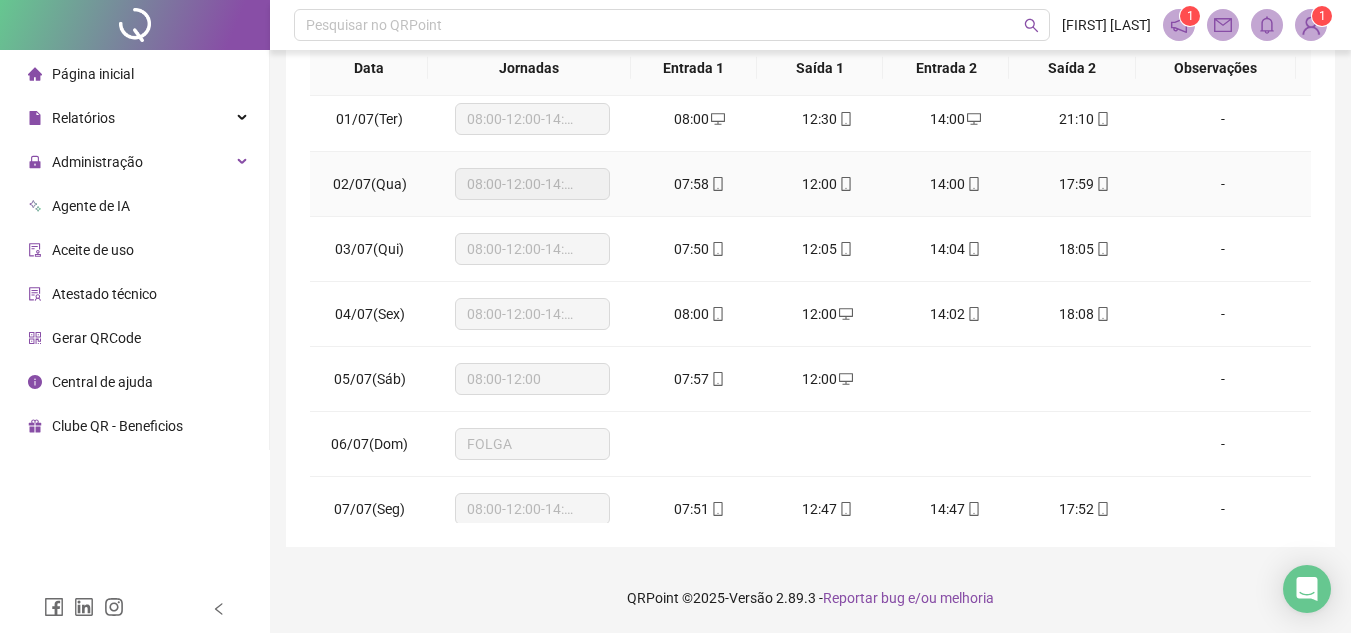 scroll, scrollTop: 0, scrollLeft: 0, axis: both 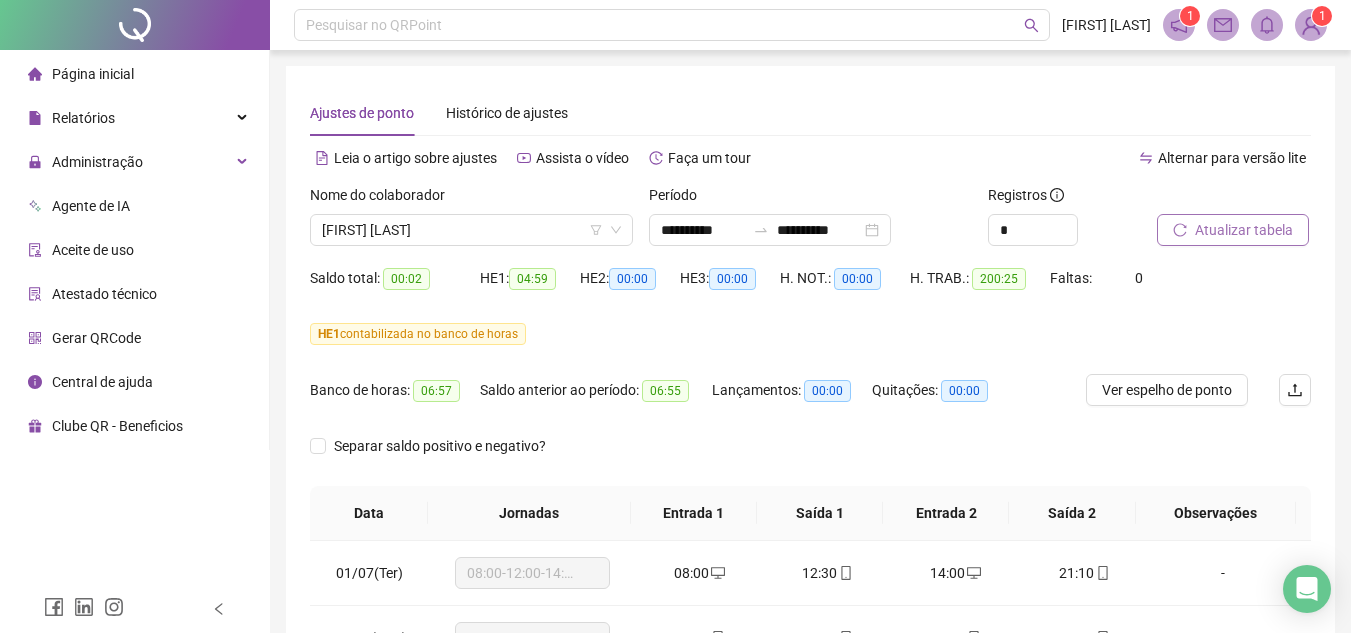 click on "Atualizar tabela" at bounding box center (1244, 230) 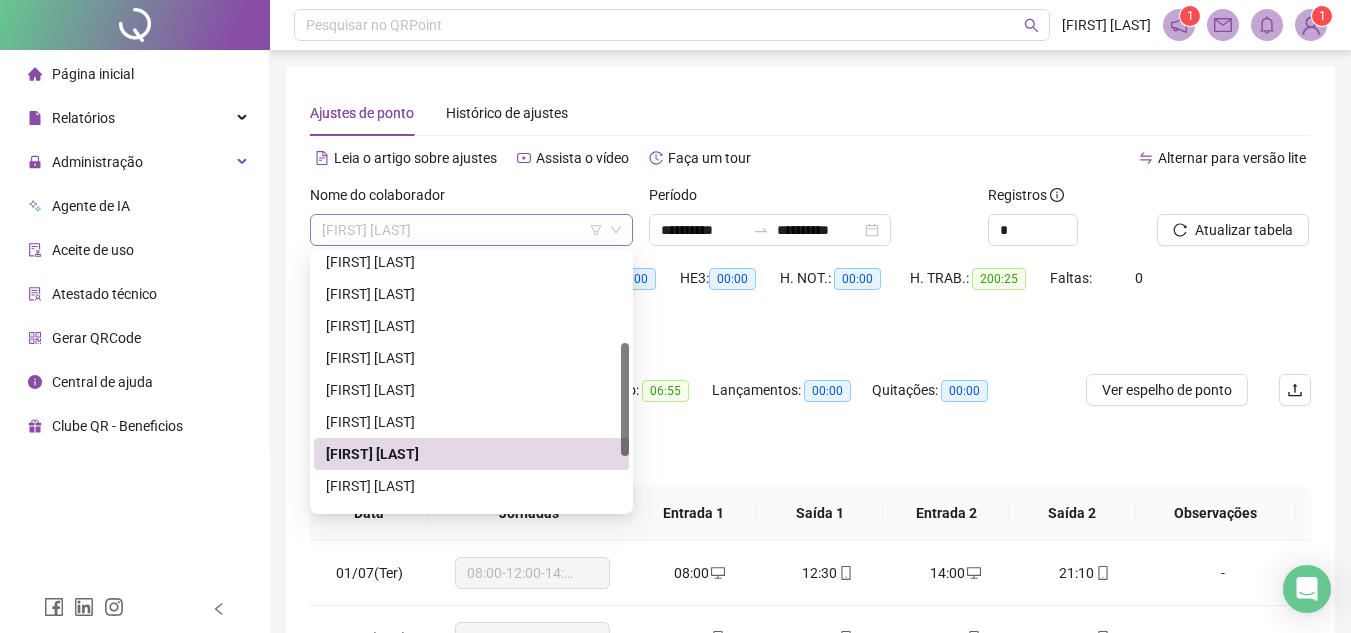 click on "[FIRST] [LAST]" at bounding box center [471, 230] 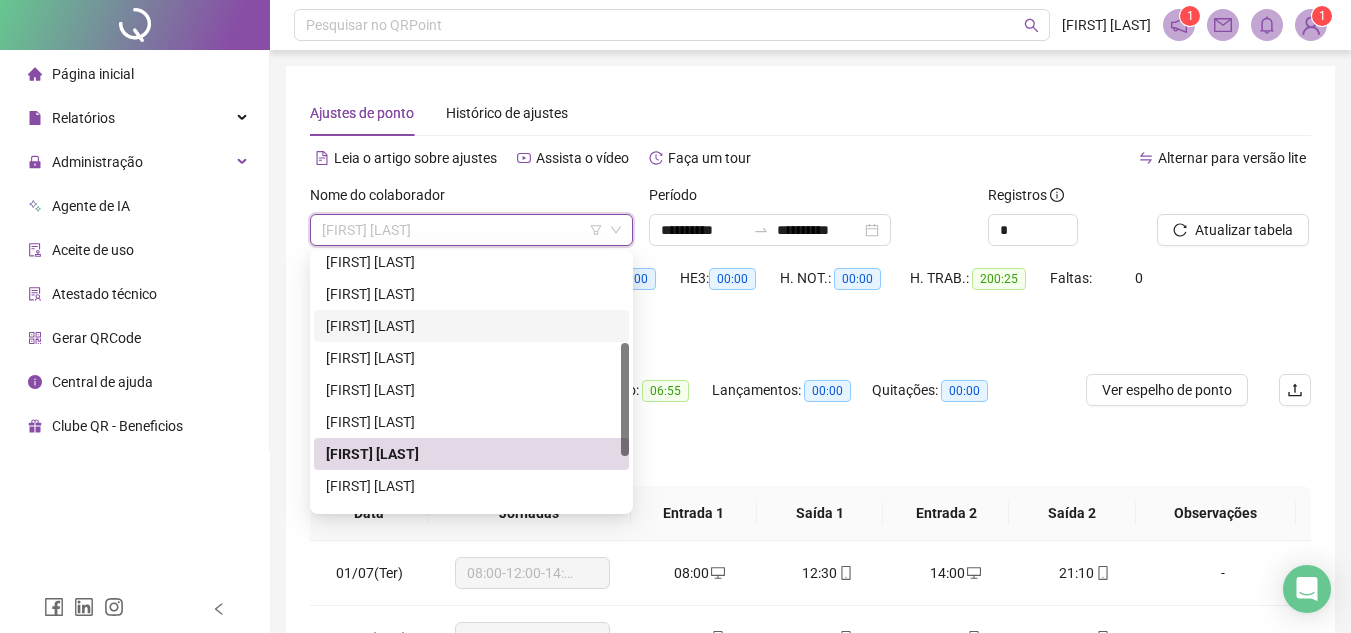 click on "[FIRST] [LAST]" at bounding box center [471, 326] 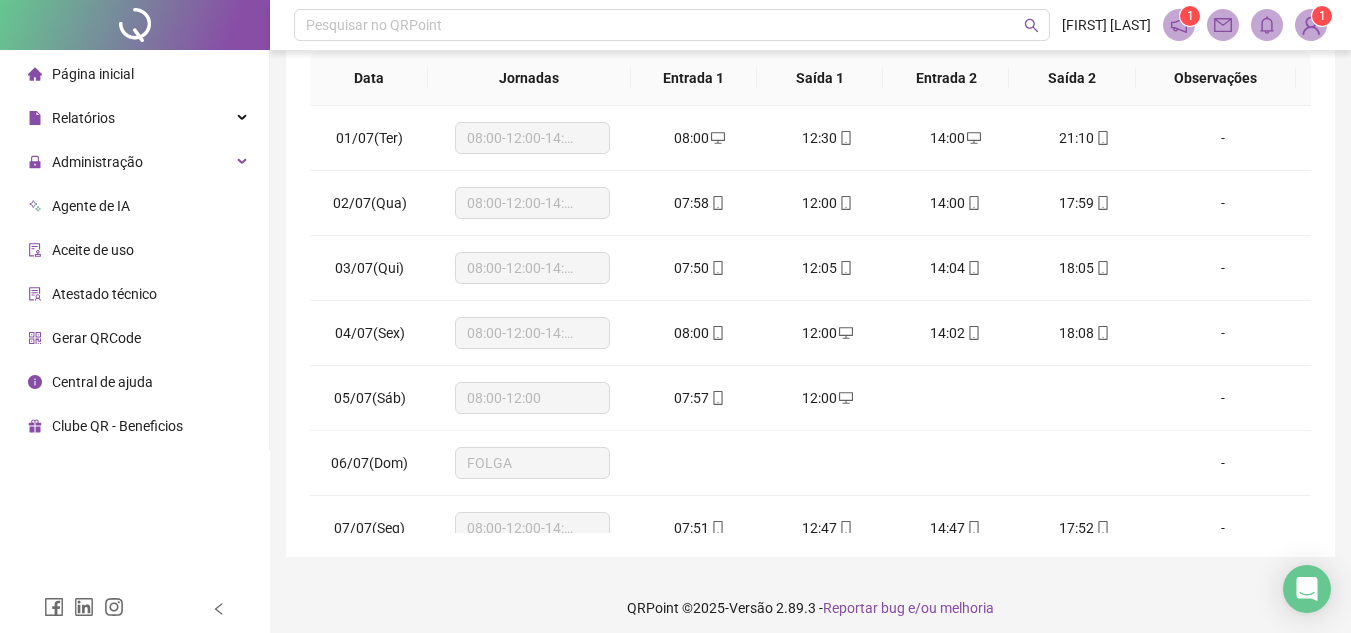 scroll, scrollTop: 445, scrollLeft: 0, axis: vertical 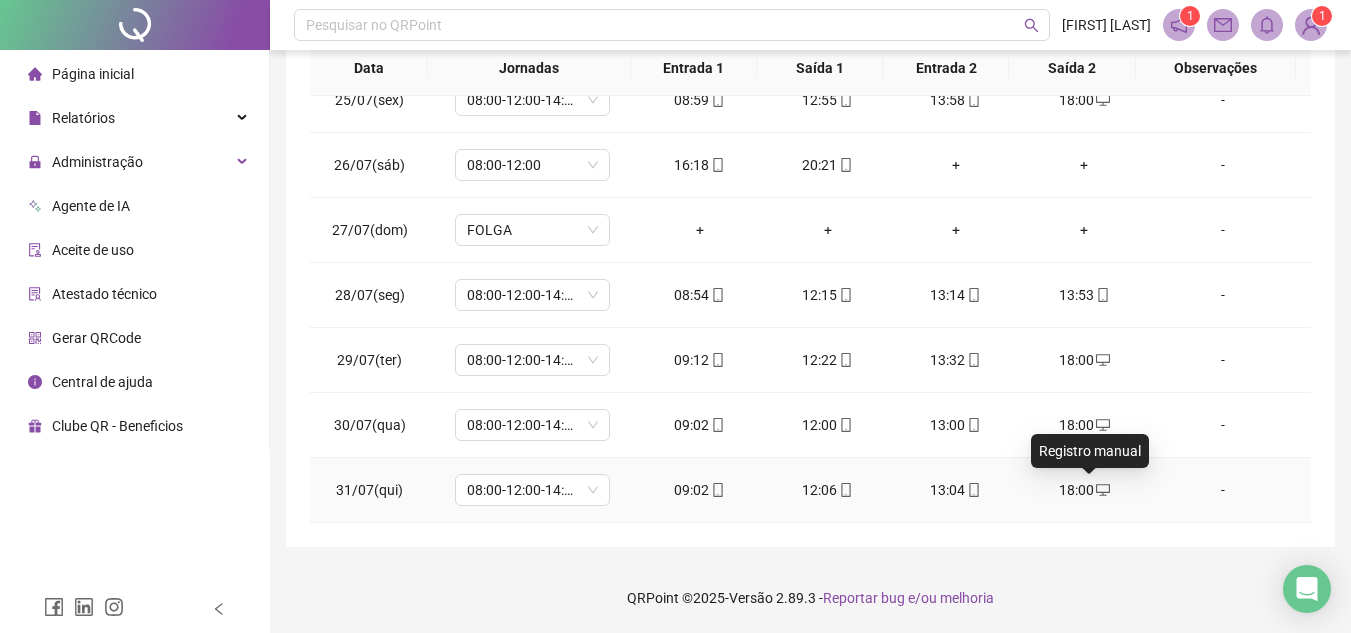 click 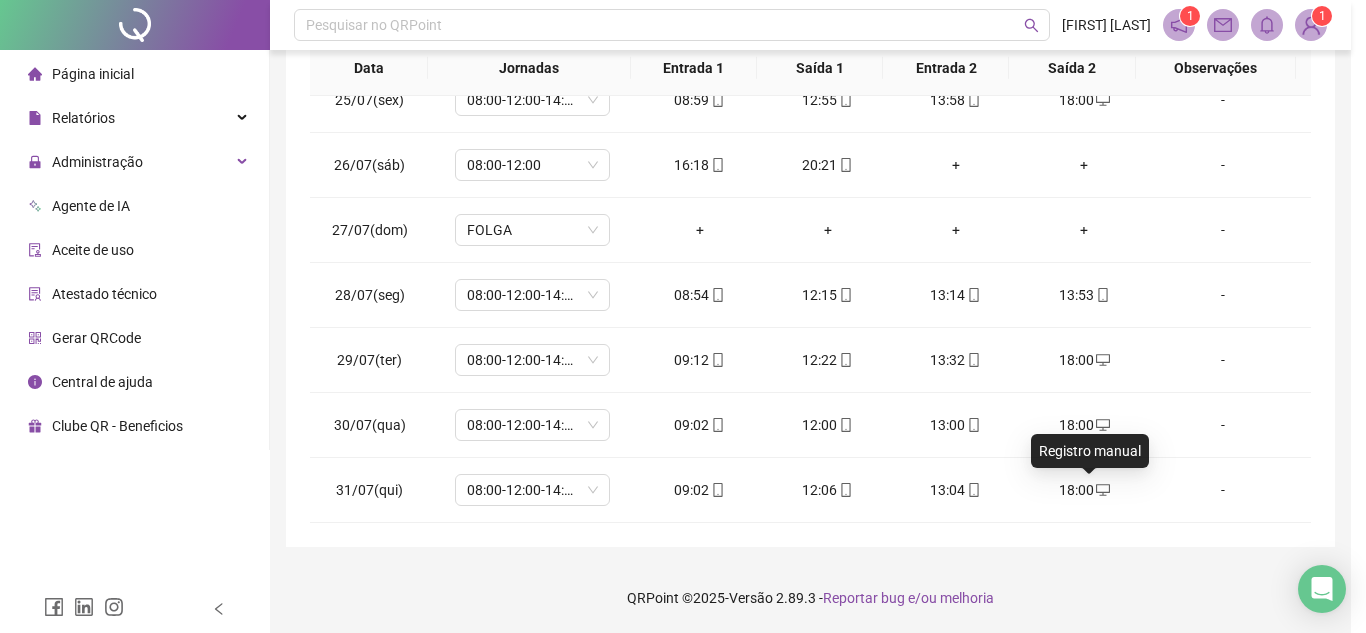 type on "**********" 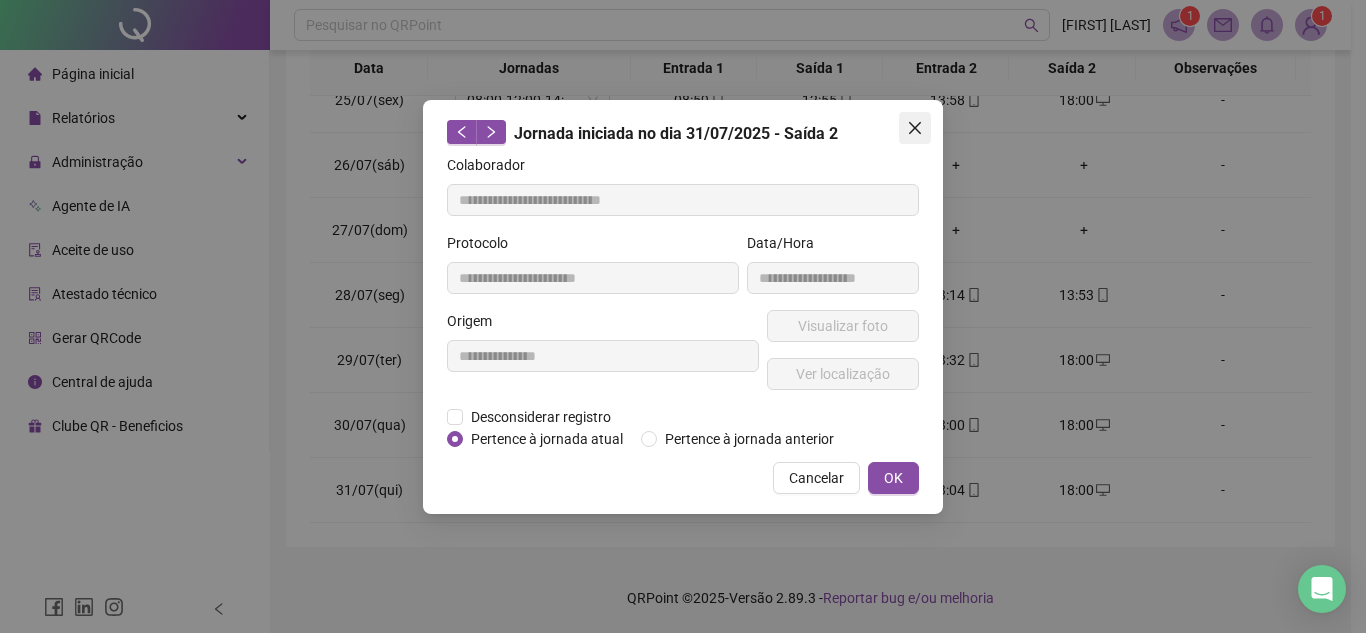 click at bounding box center (915, 128) 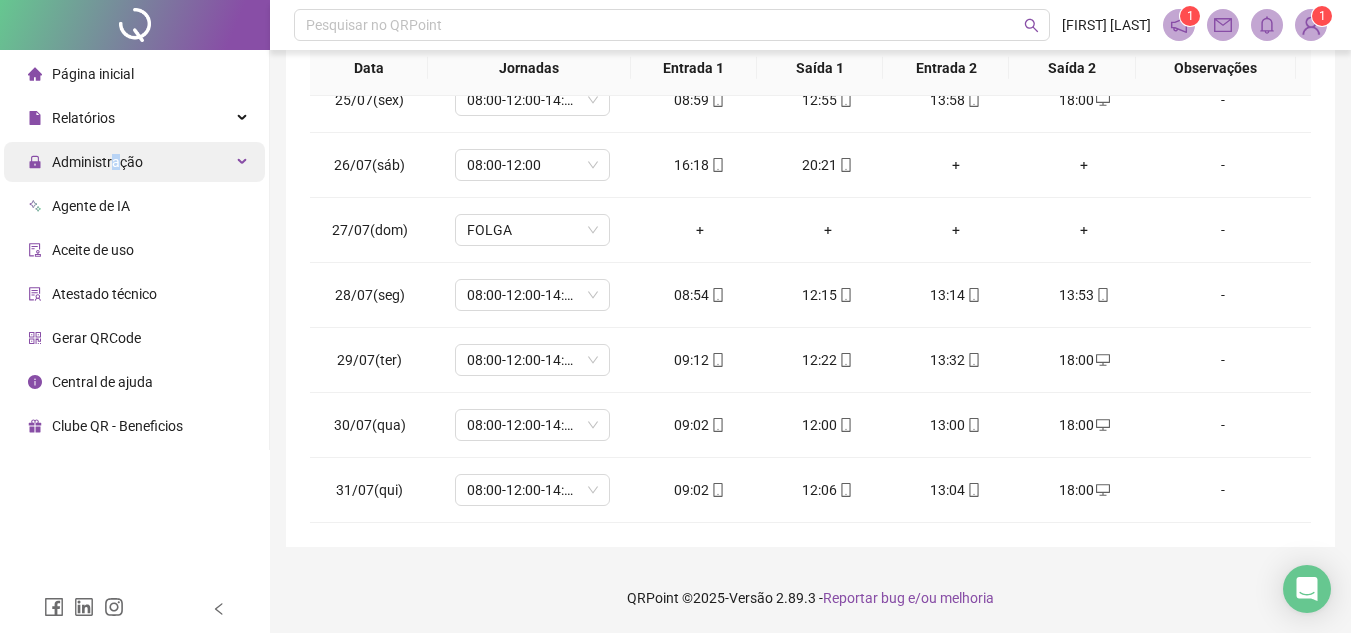 click on "Administração" at bounding box center (97, 162) 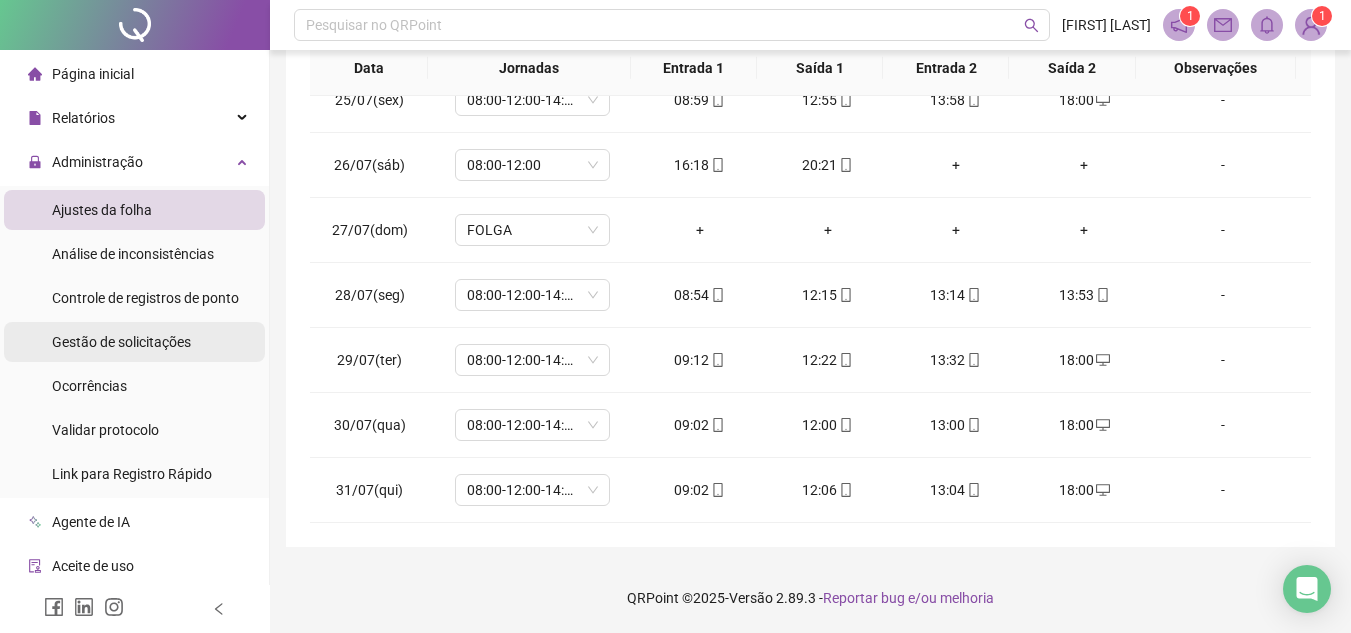 click on "Gestão de solicitações" at bounding box center [121, 342] 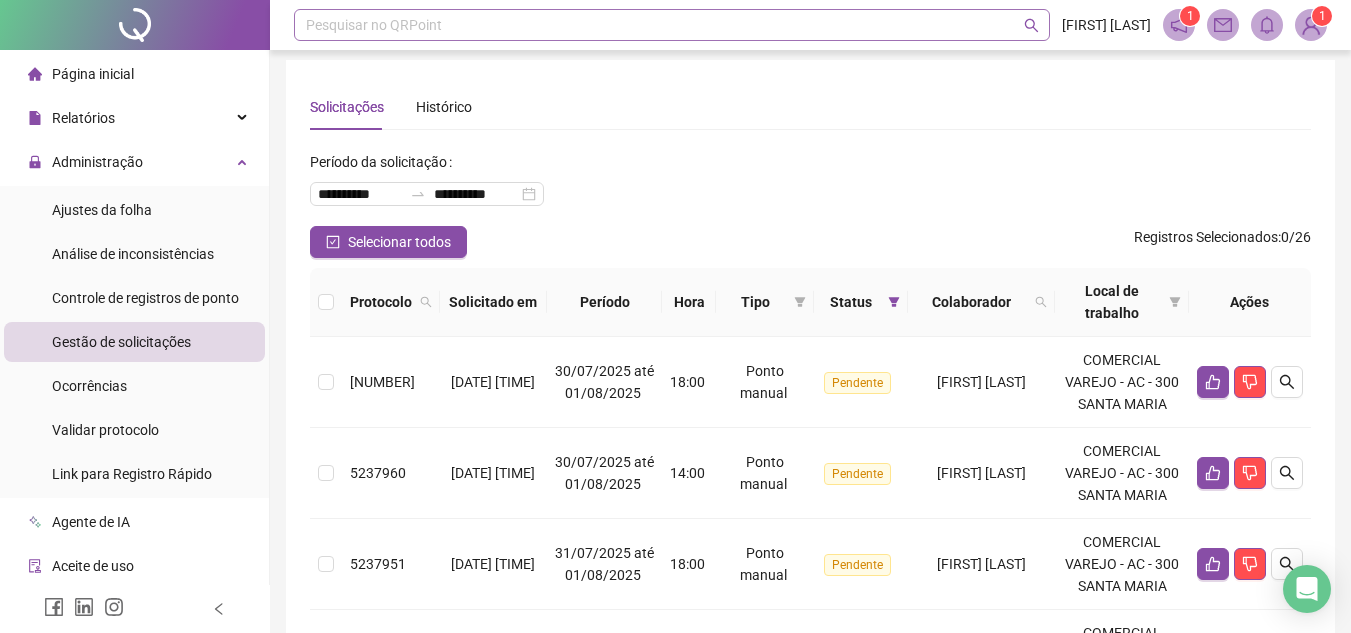 scroll, scrollTop: 0, scrollLeft: 0, axis: both 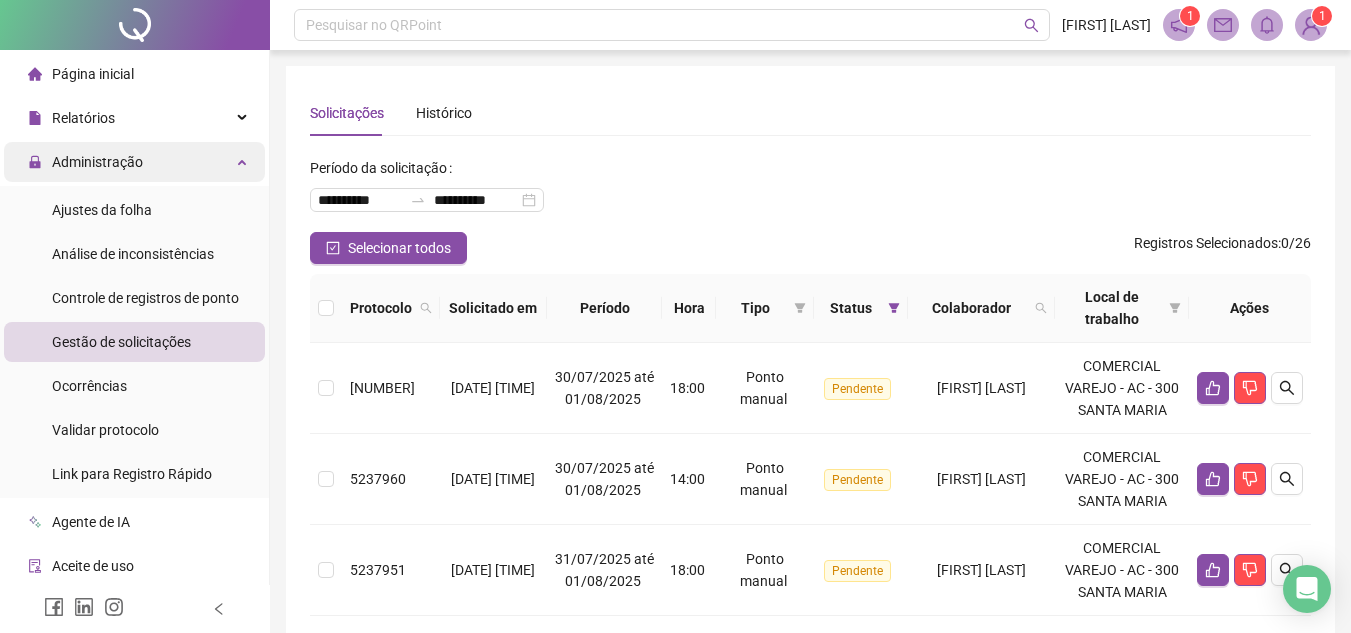 click on "Administração" at bounding box center (85, 162) 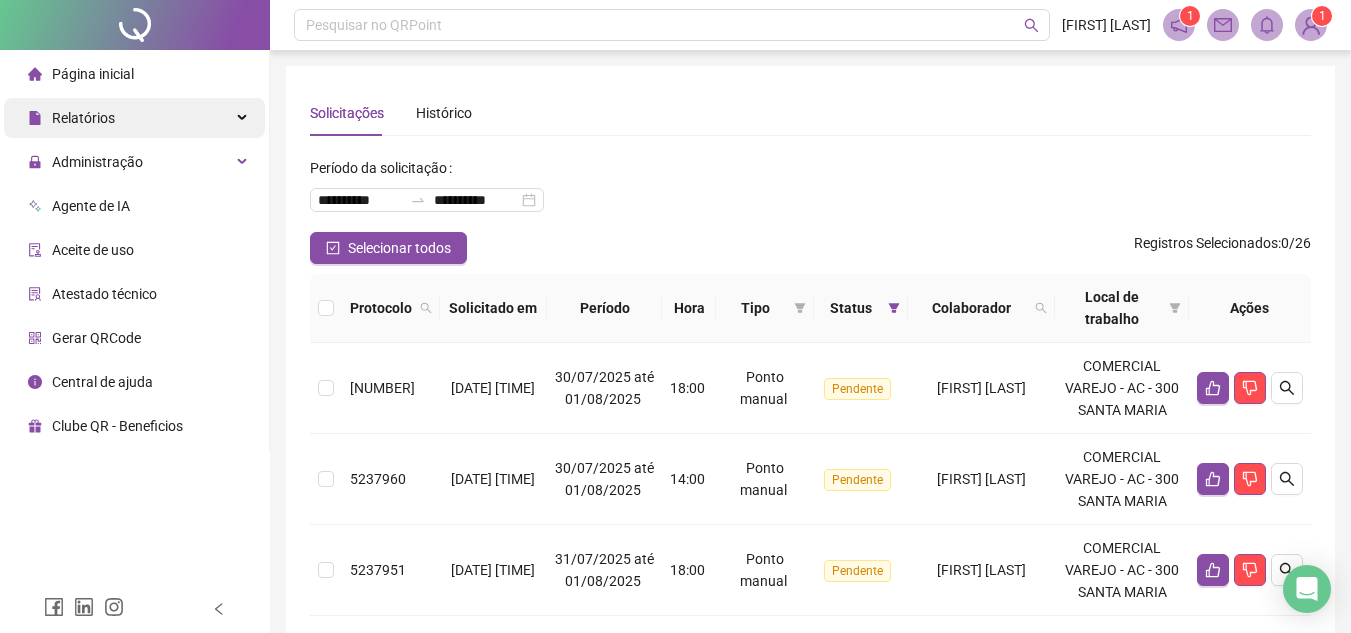 click on "Relatórios" at bounding box center [83, 118] 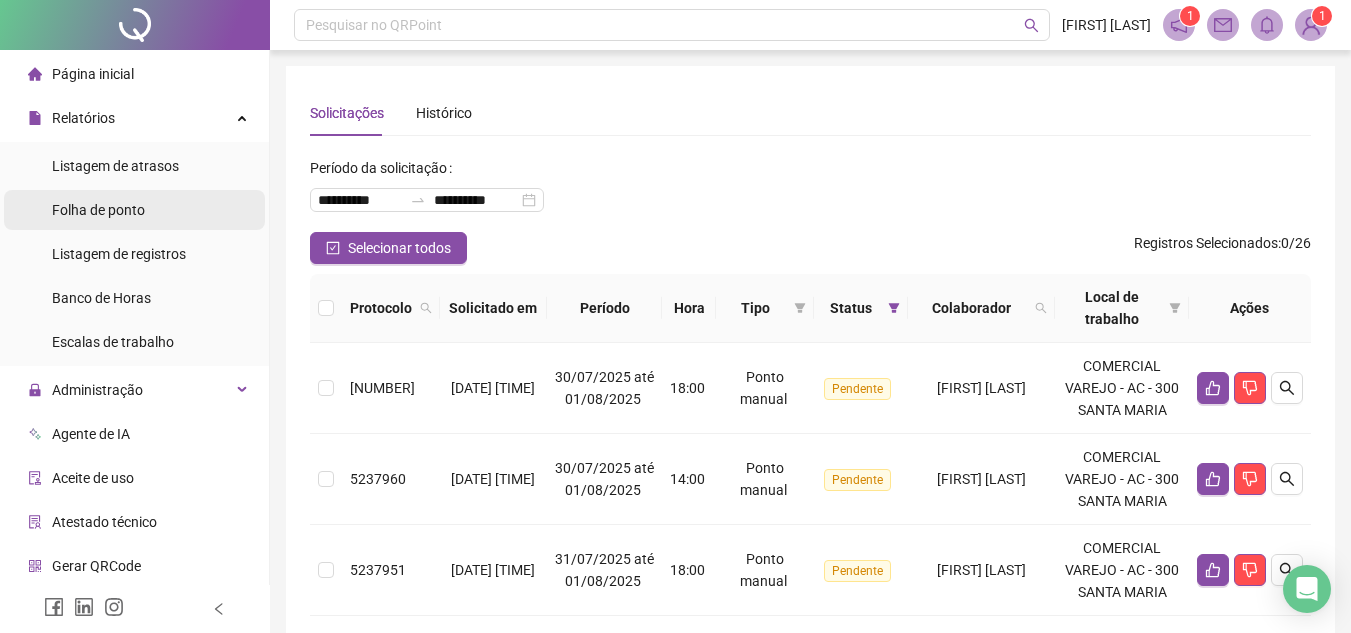 click on "Folha de ponto" at bounding box center [98, 210] 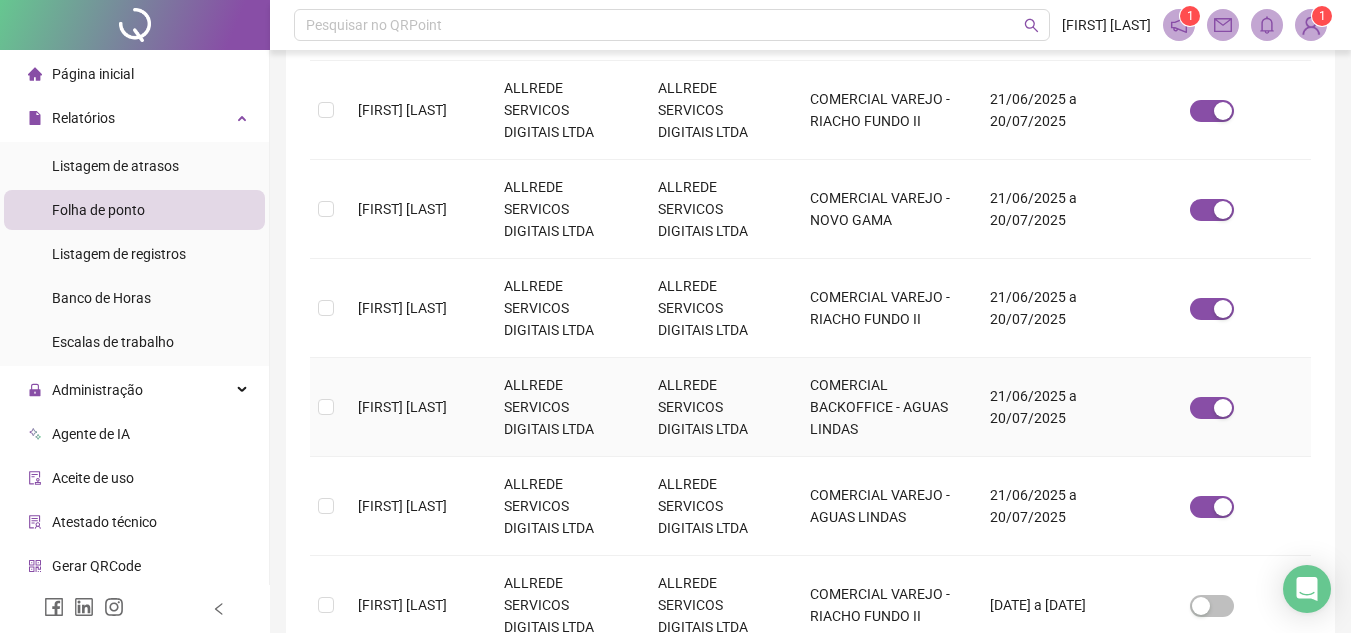 scroll, scrollTop: 679, scrollLeft: 0, axis: vertical 